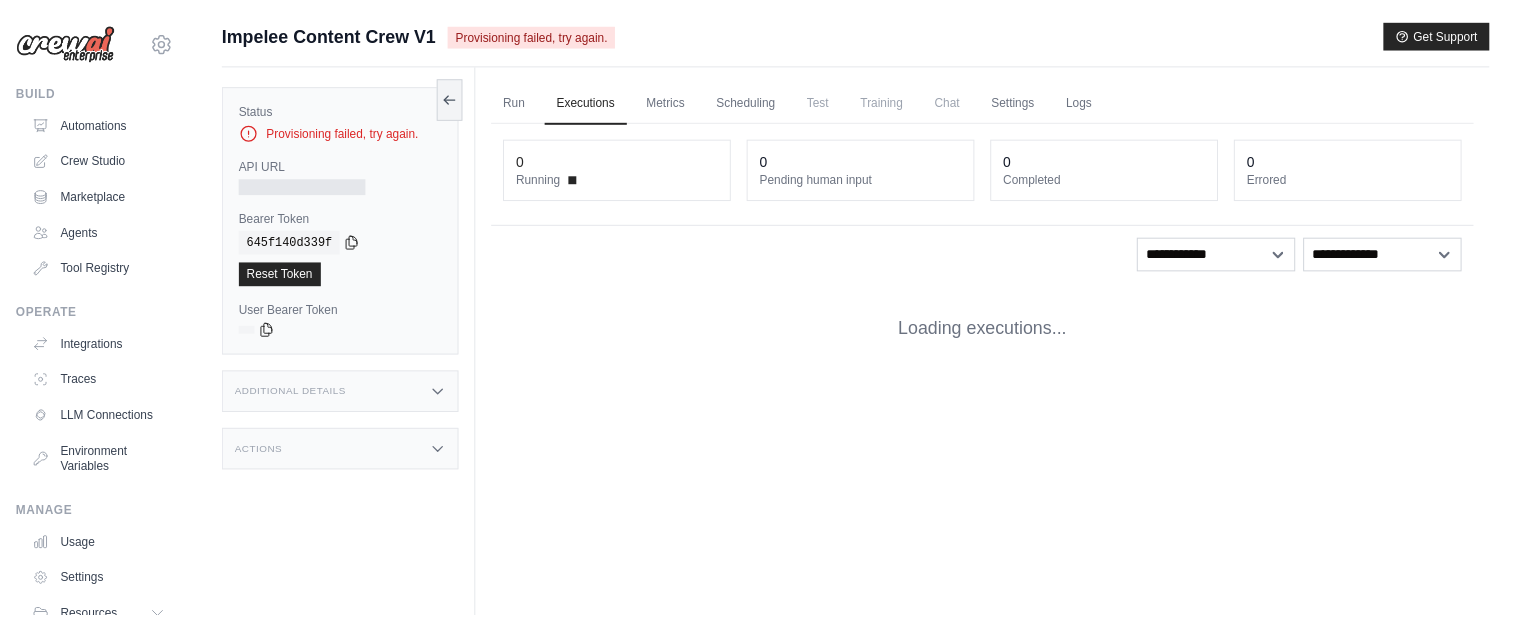 scroll, scrollTop: 0, scrollLeft: 0, axis: both 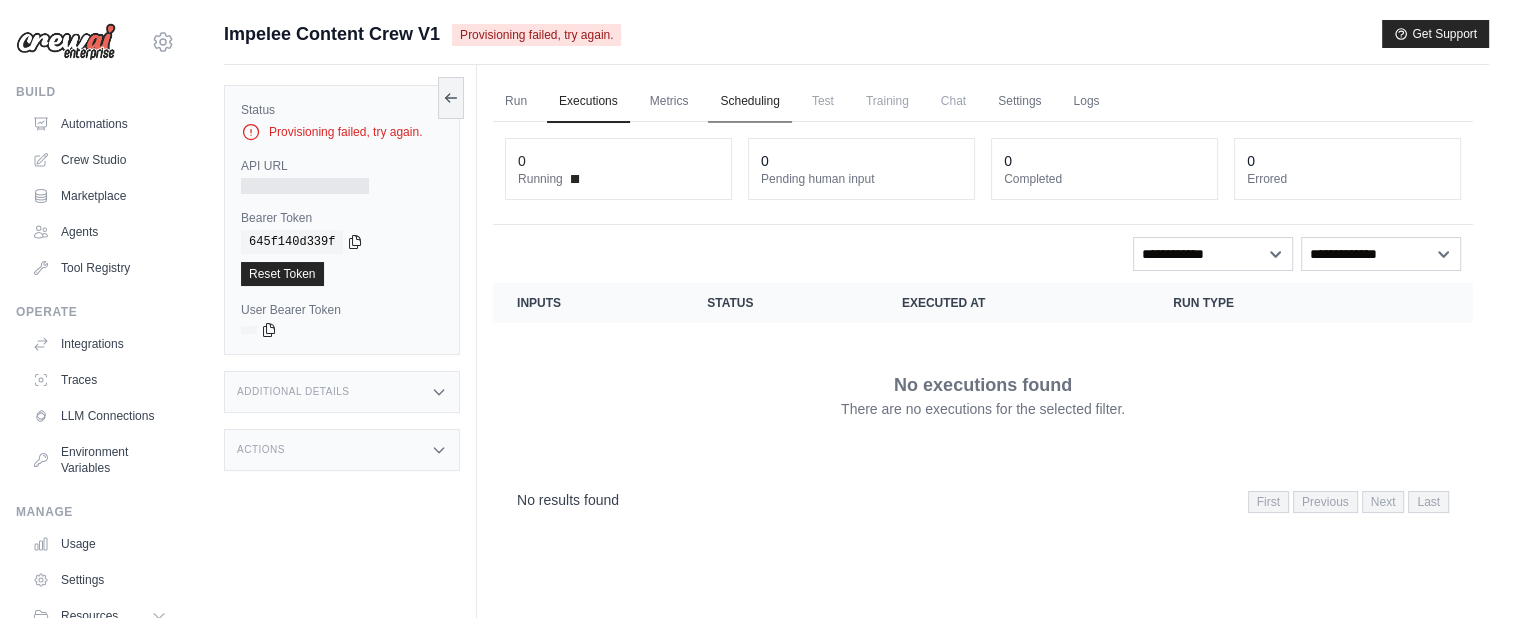 click on "Scheduling" at bounding box center (749, 102) 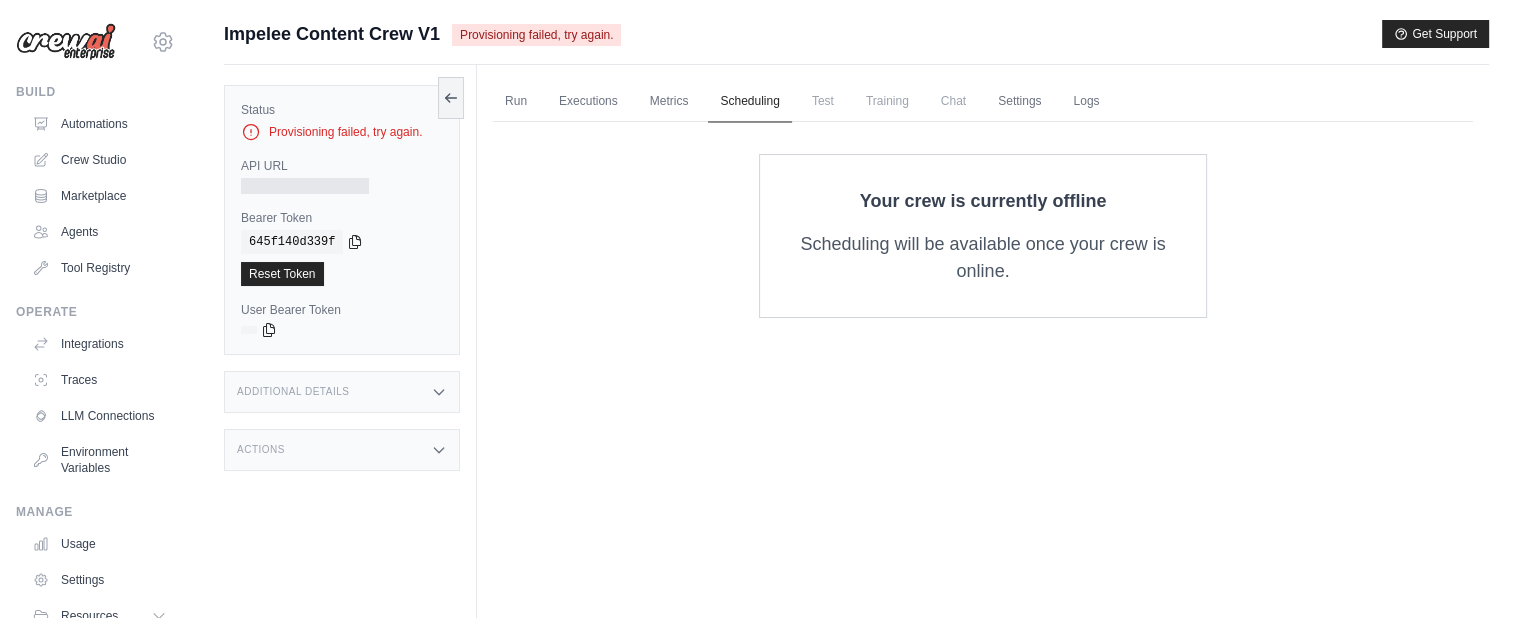 click on "Scheduling" at bounding box center [749, 102] 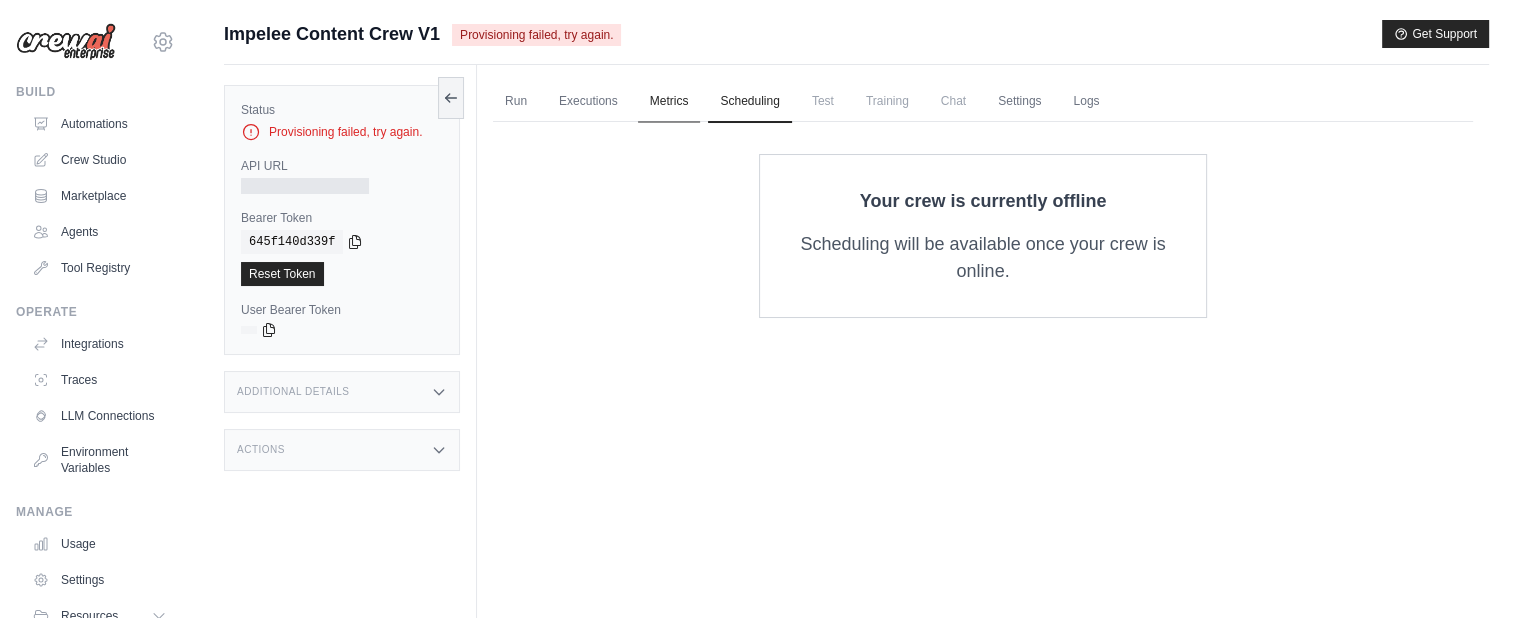 click on "Metrics" at bounding box center [669, 102] 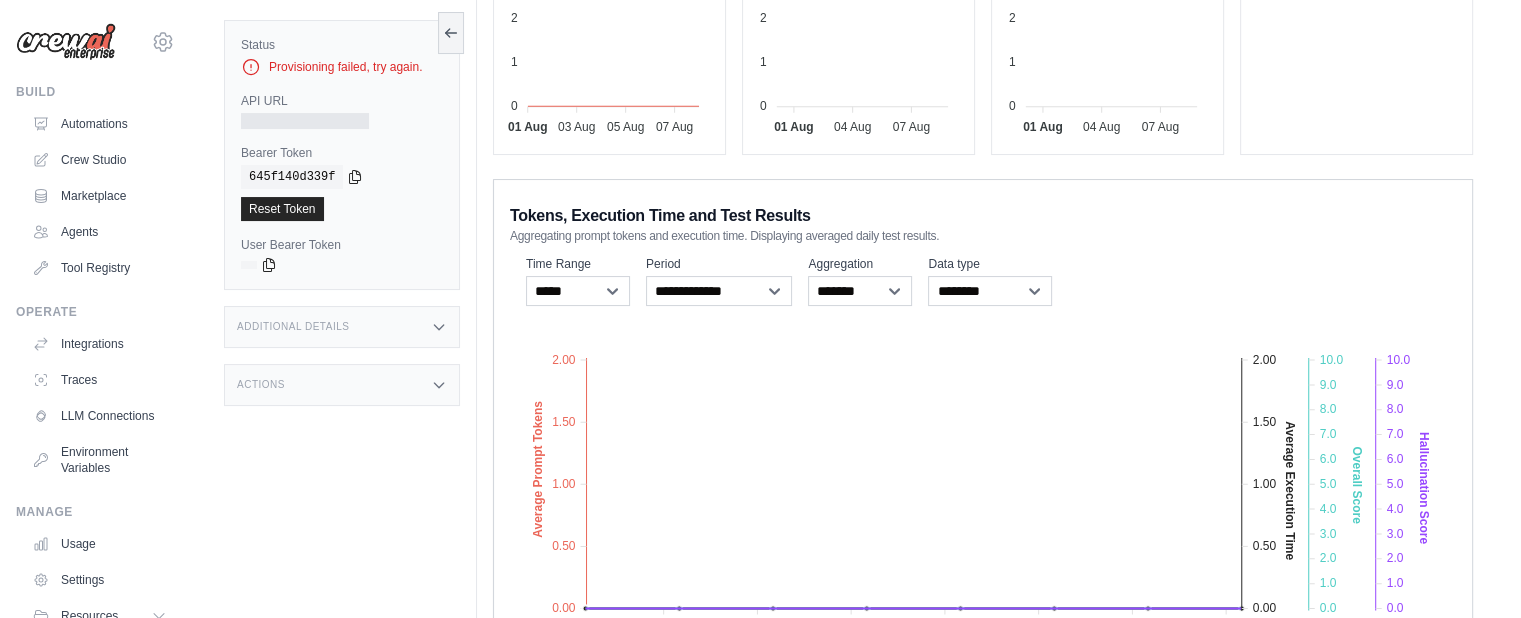 scroll, scrollTop: 389, scrollLeft: 0, axis: vertical 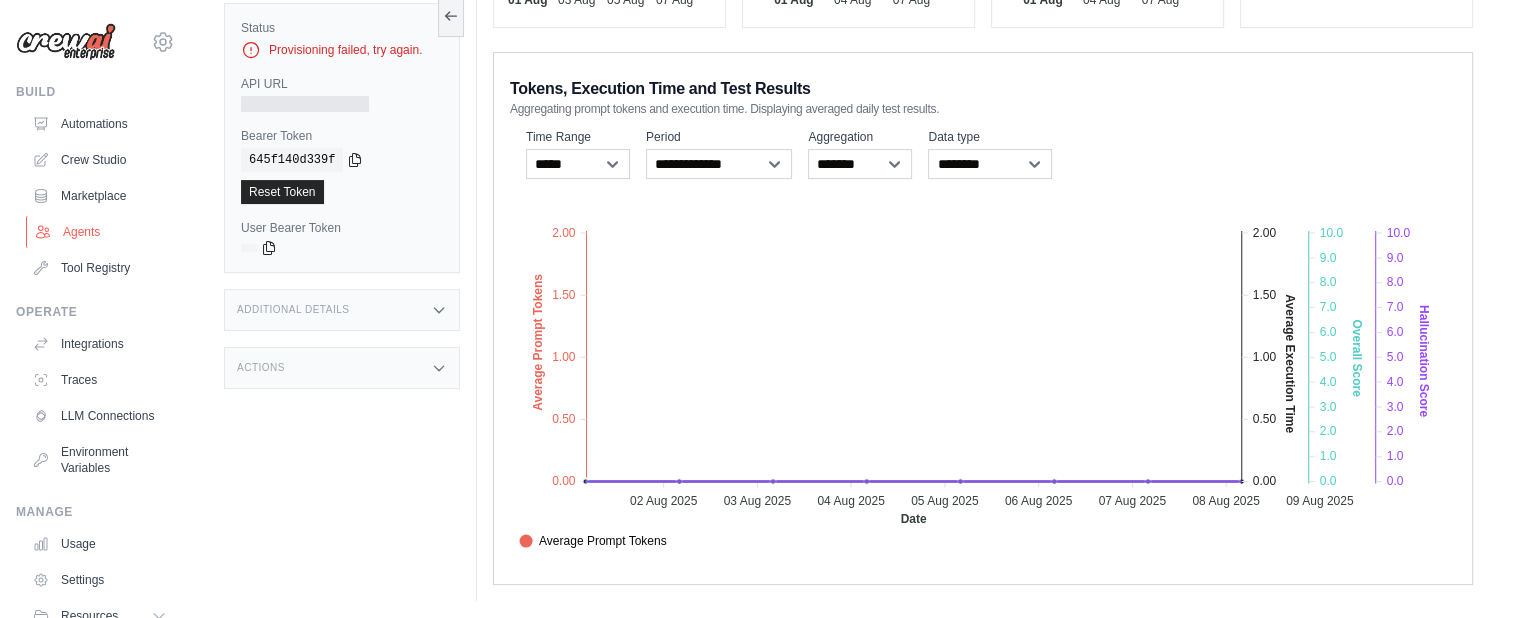 click on "Agents" at bounding box center [101, 232] 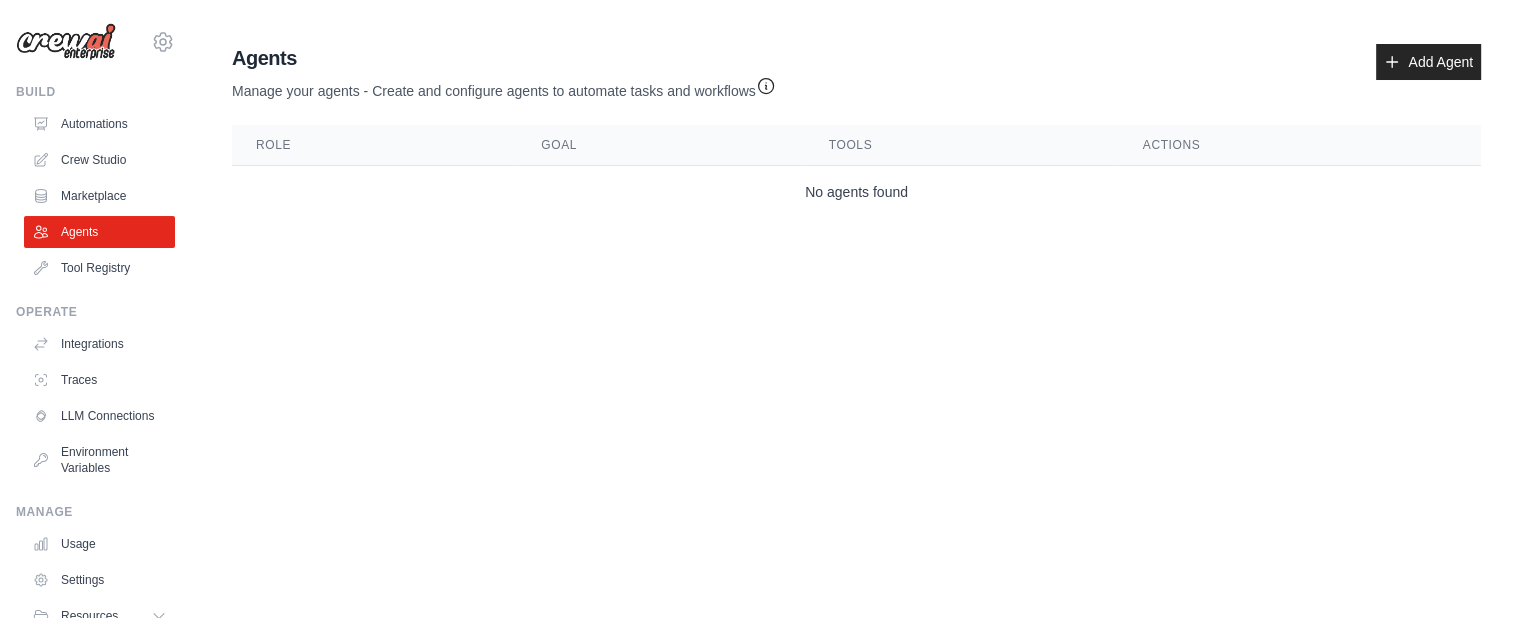scroll, scrollTop: 0, scrollLeft: 0, axis: both 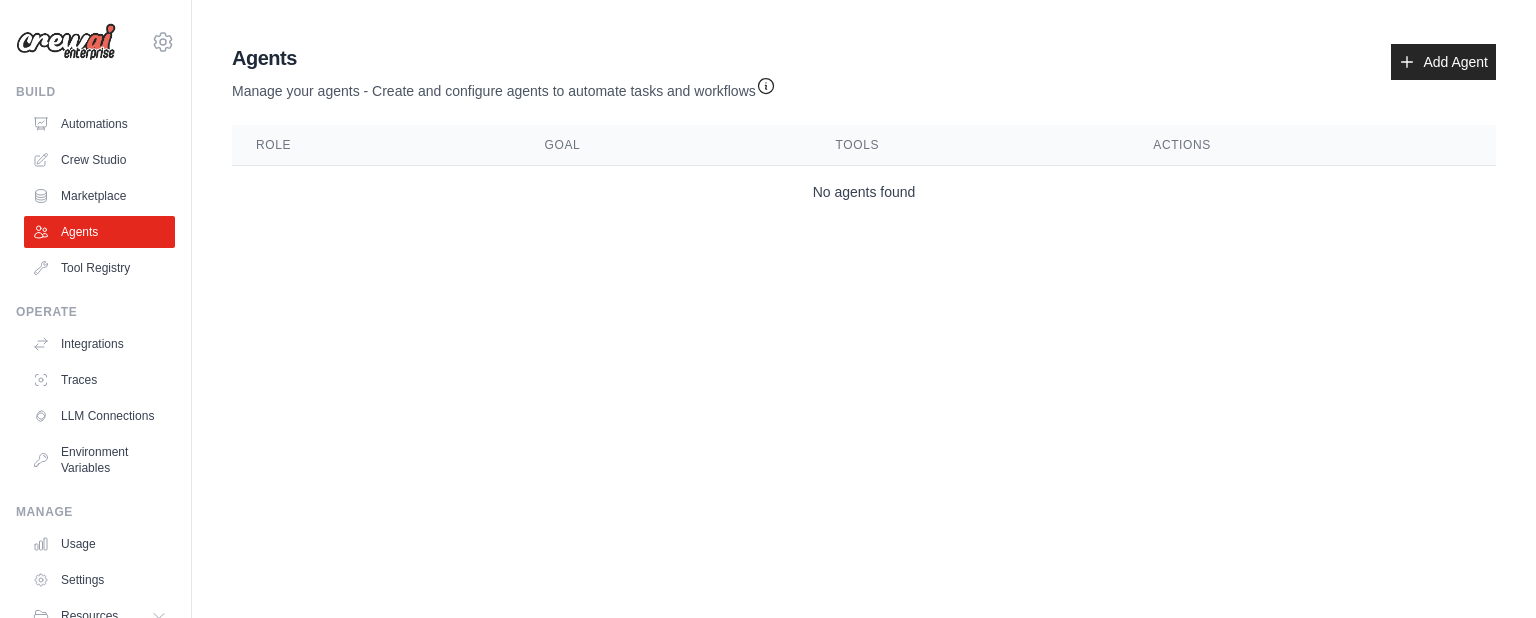 click on "Automations
Crew Studio
Marketplace
Agents
Tool Registry" at bounding box center (99, 196) 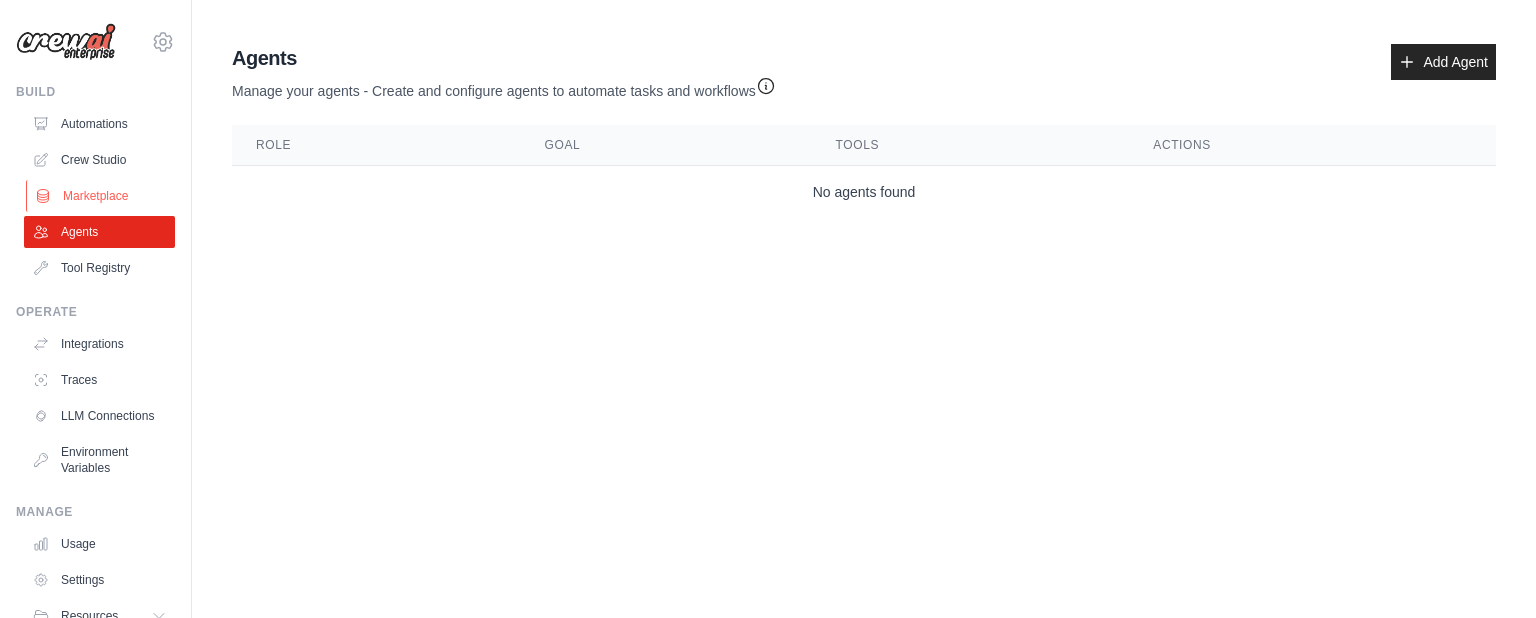click on "Marketplace" at bounding box center (101, 196) 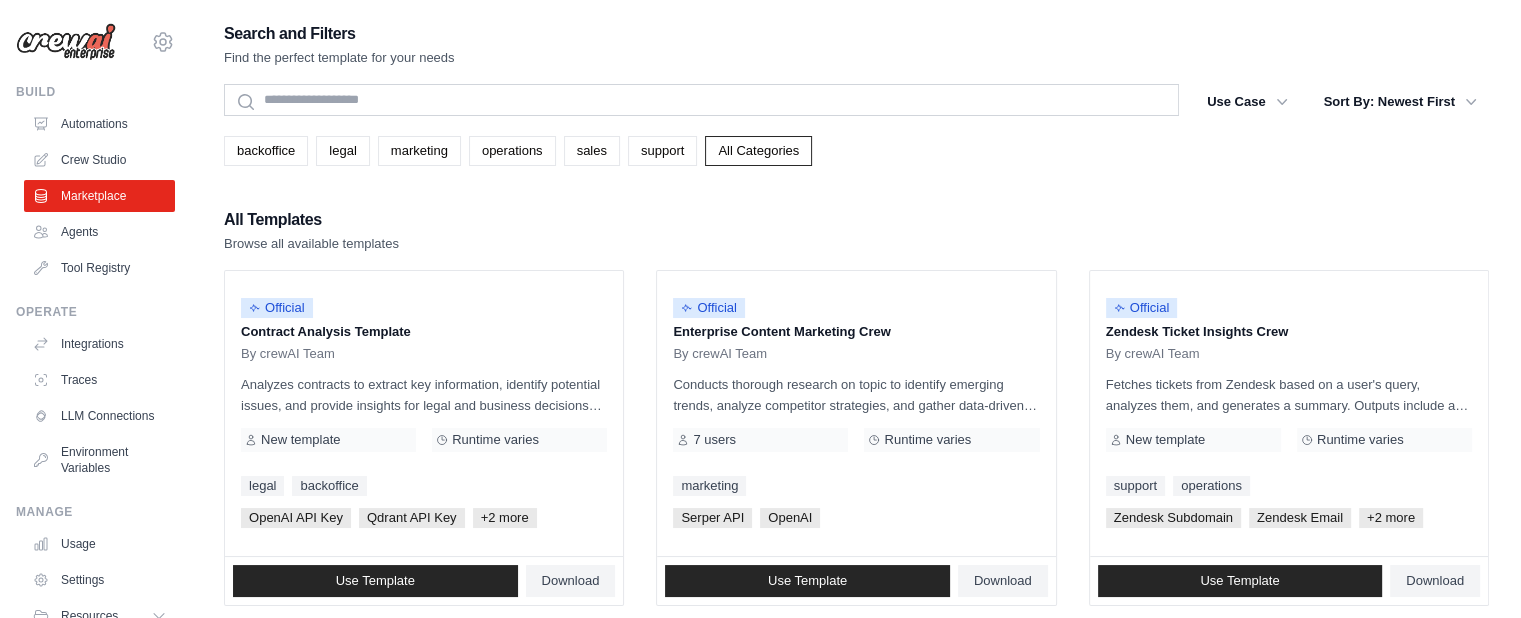 click on "Crew Studio" at bounding box center (99, 160) 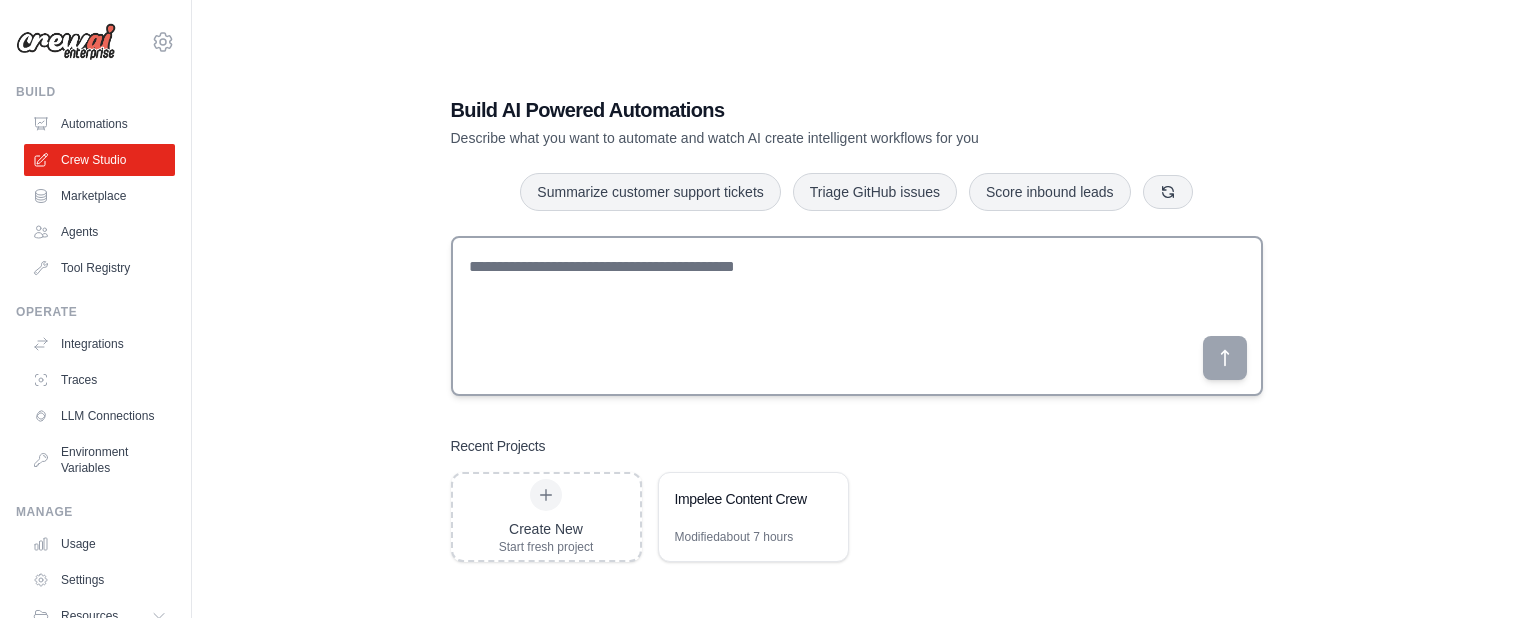 scroll, scrollTop: 0, scrollLeft: 0, axis: both 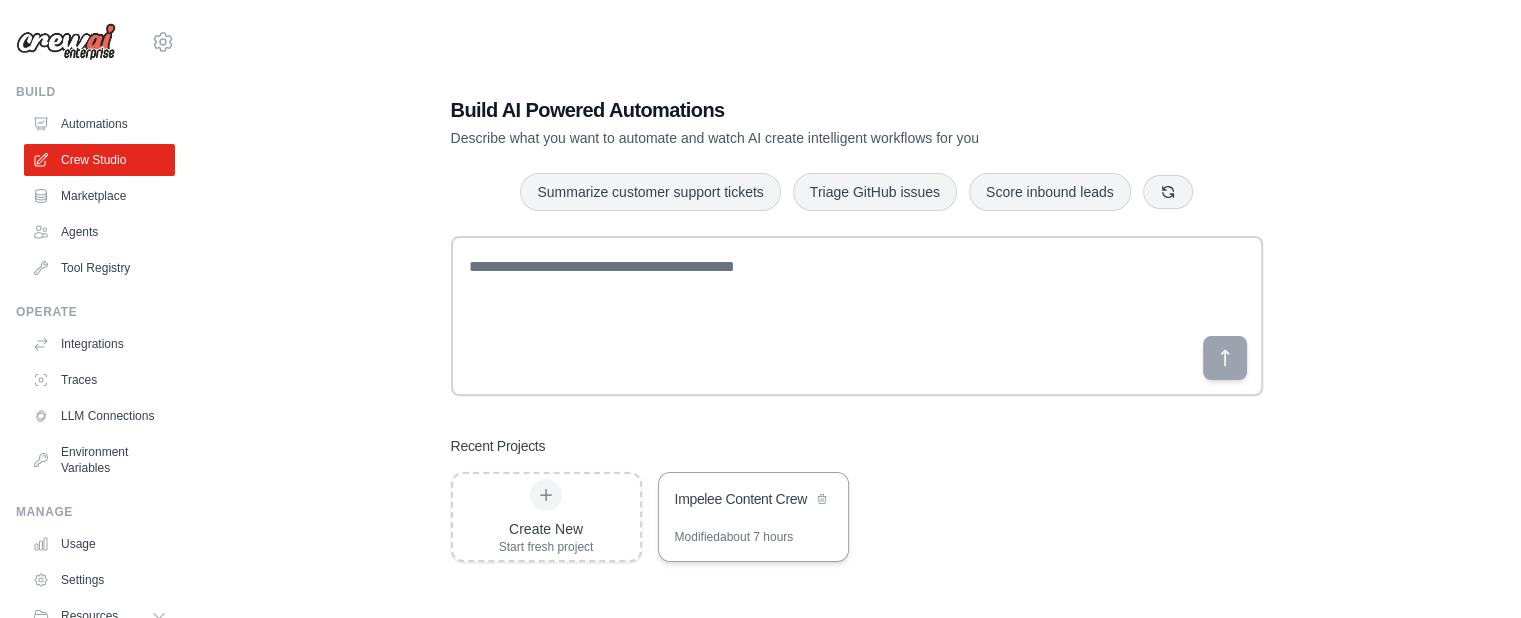 click on "Impelee Content Crew" at bounding box center [753, 501] 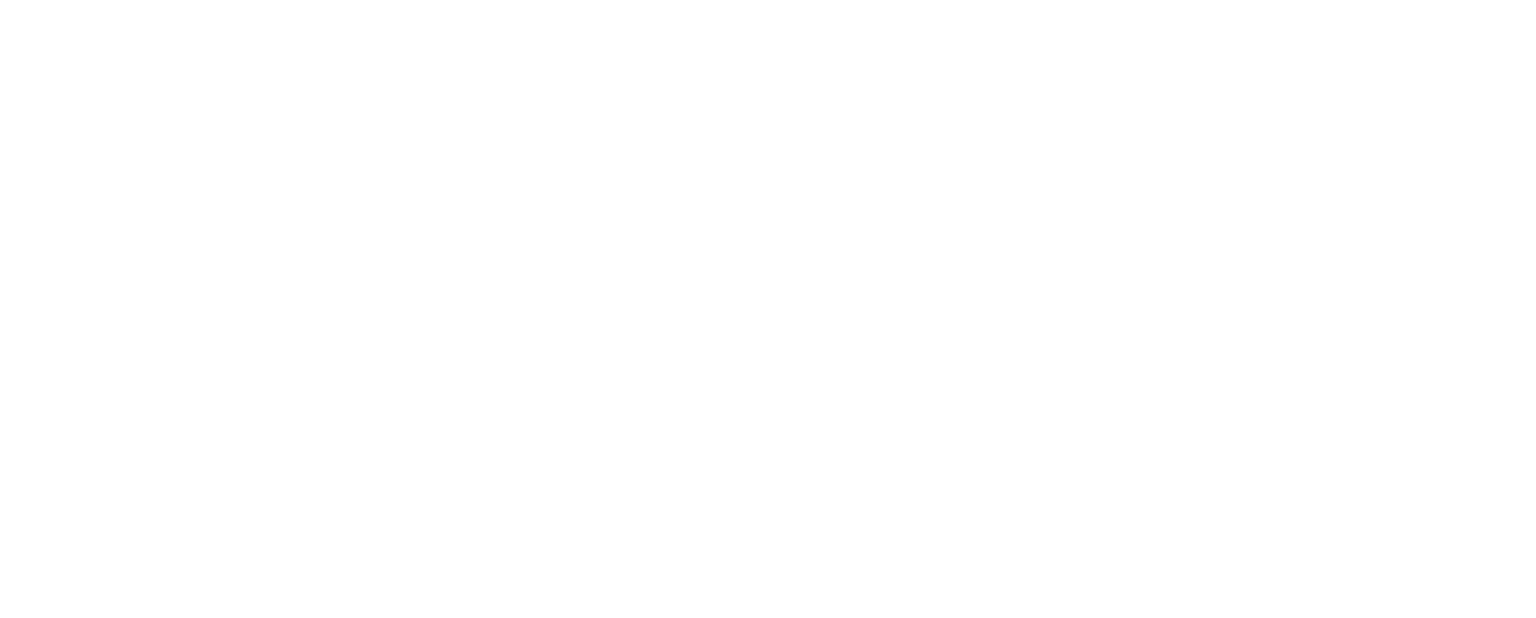 scroll, scrollTop: 0, scrollLeft: 0, axis: both 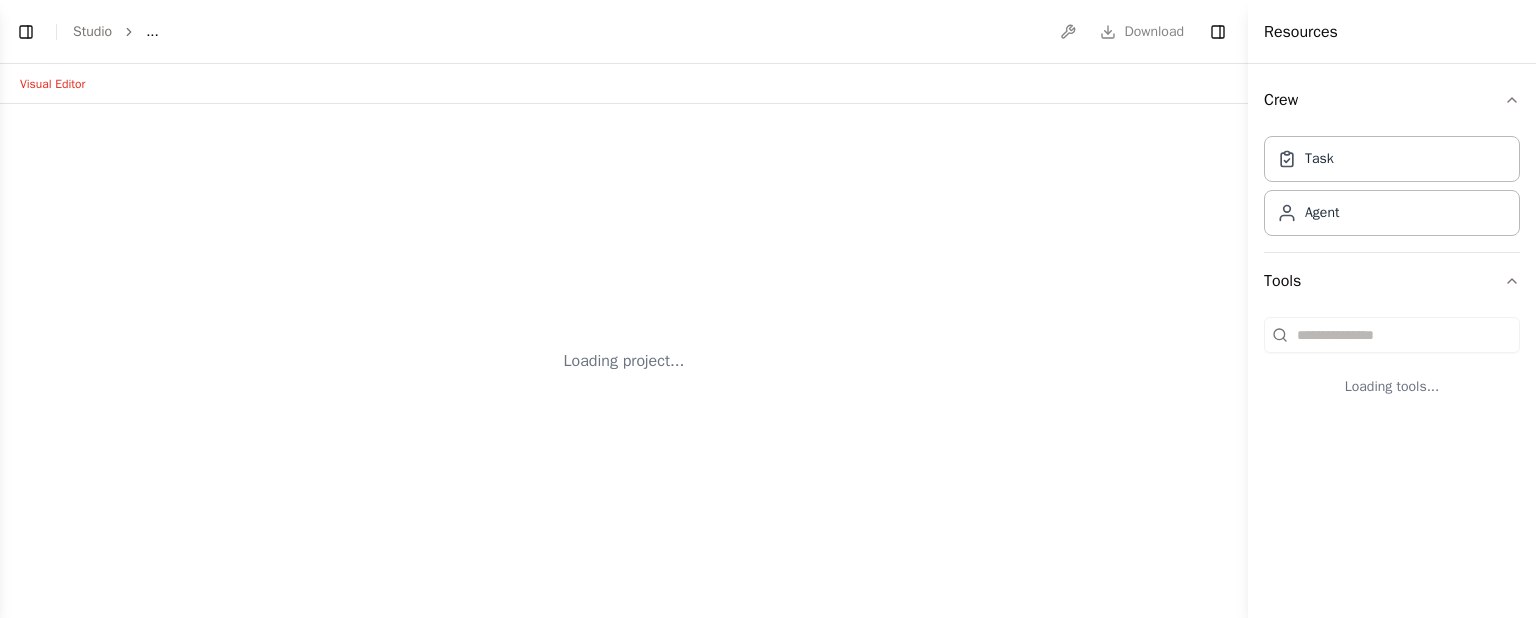 select on "****" 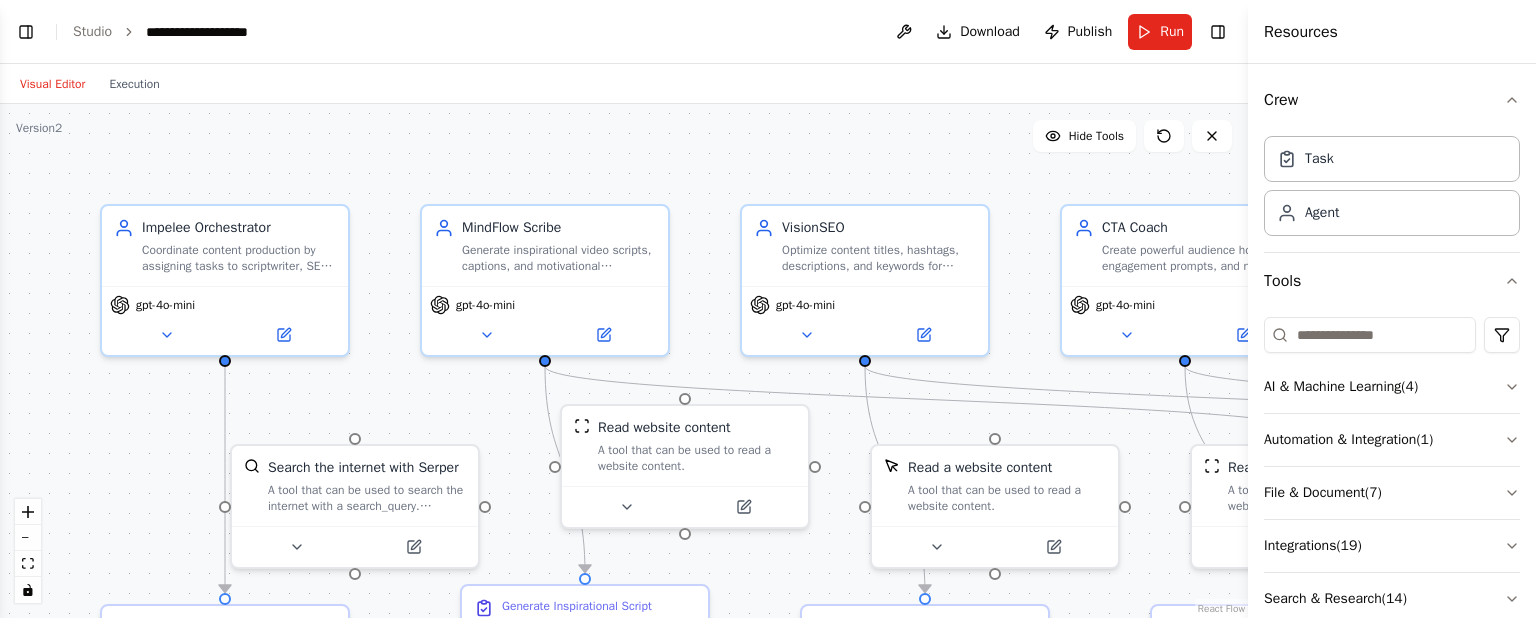 scroll, scrollTop: 9873, scrollLeft: 0, axis: vertical 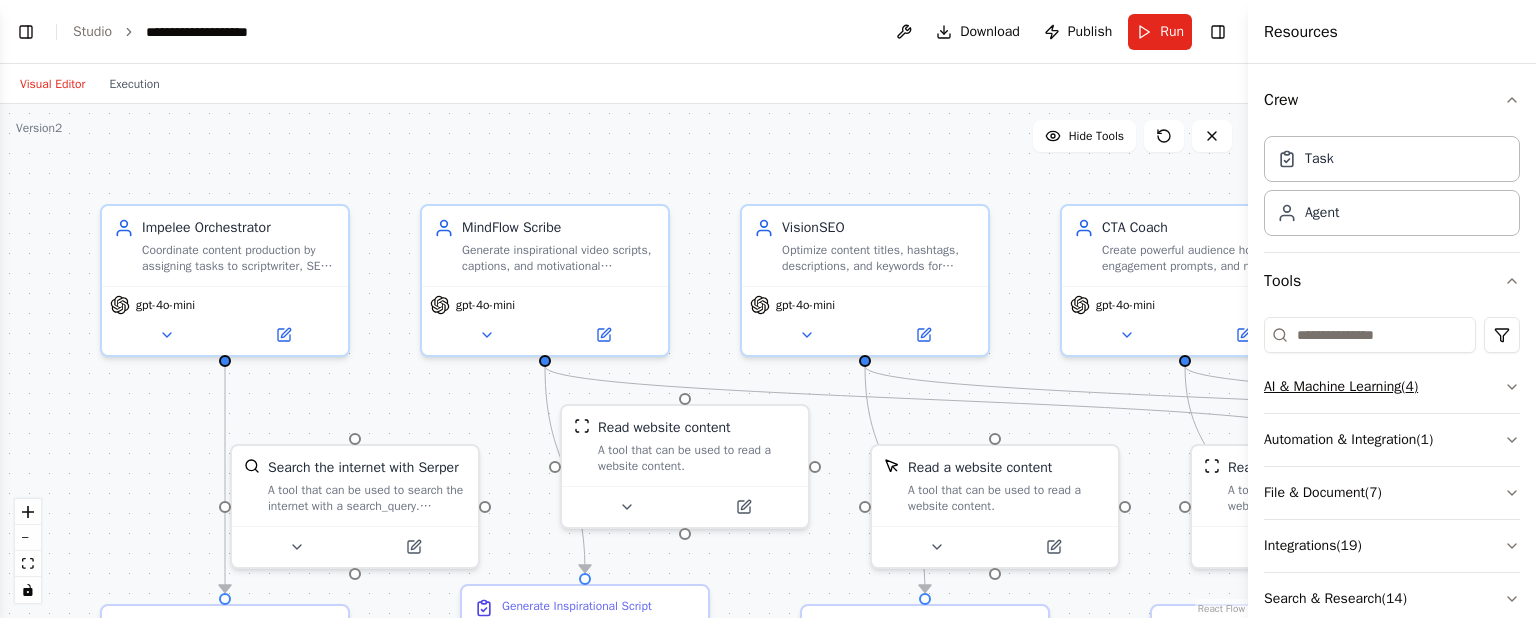 click on "AI & Machine Learning  ( 4 )" at bounding box center (1392, 387) 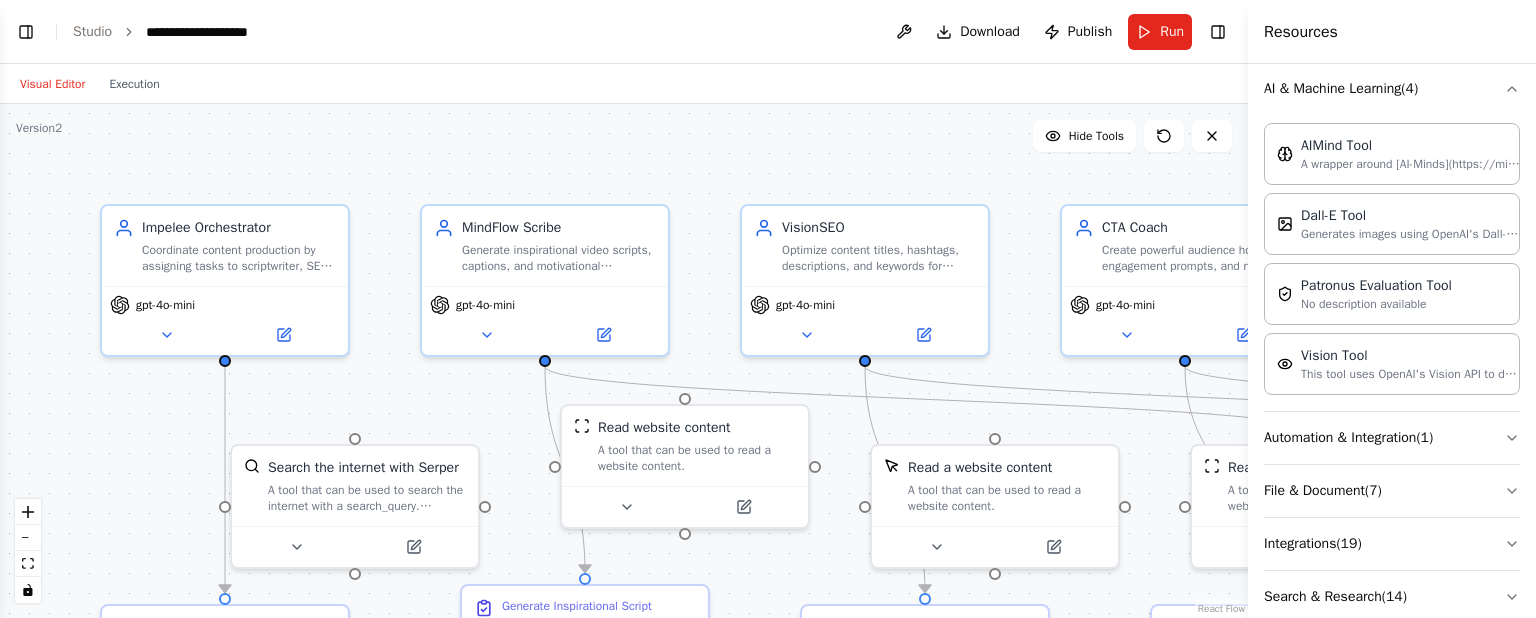 scroll, scrollTop: 296, scrollLeft: 0, axis: vertical 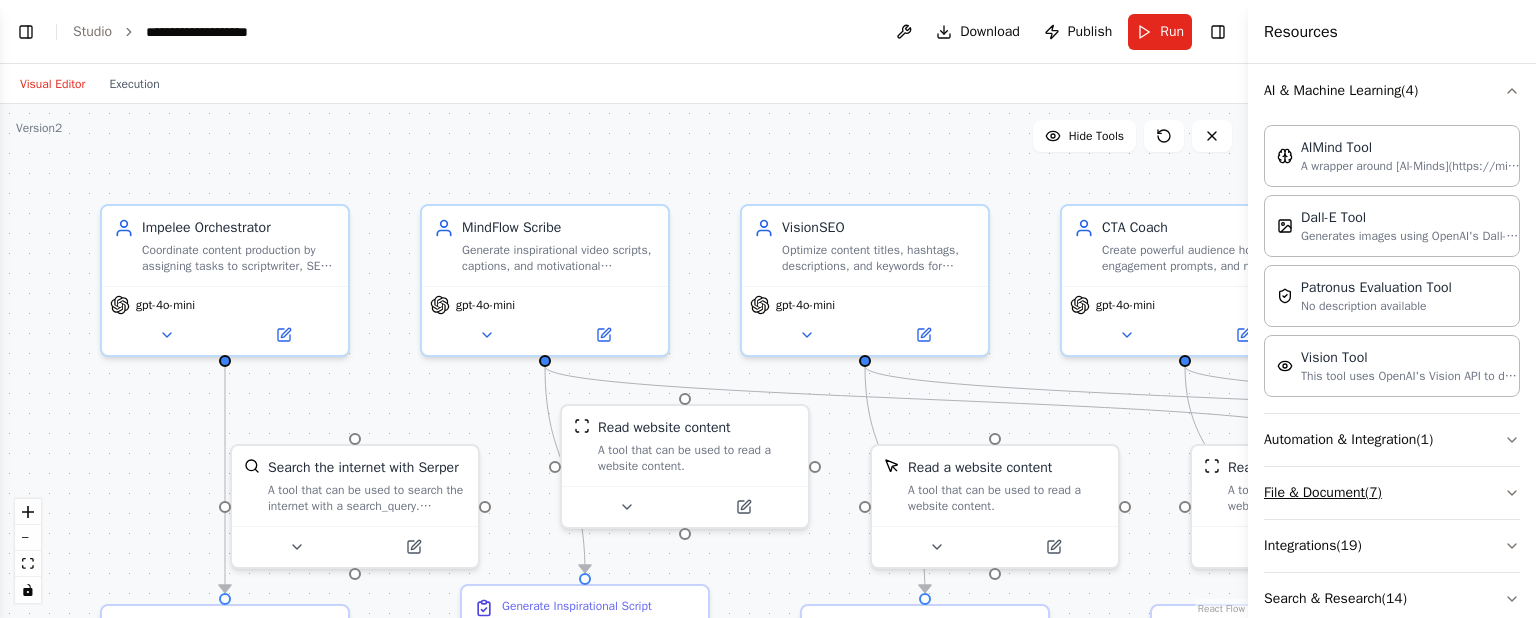 click on "File & Document  ( 7 )" at bounding box center (1392, 493) 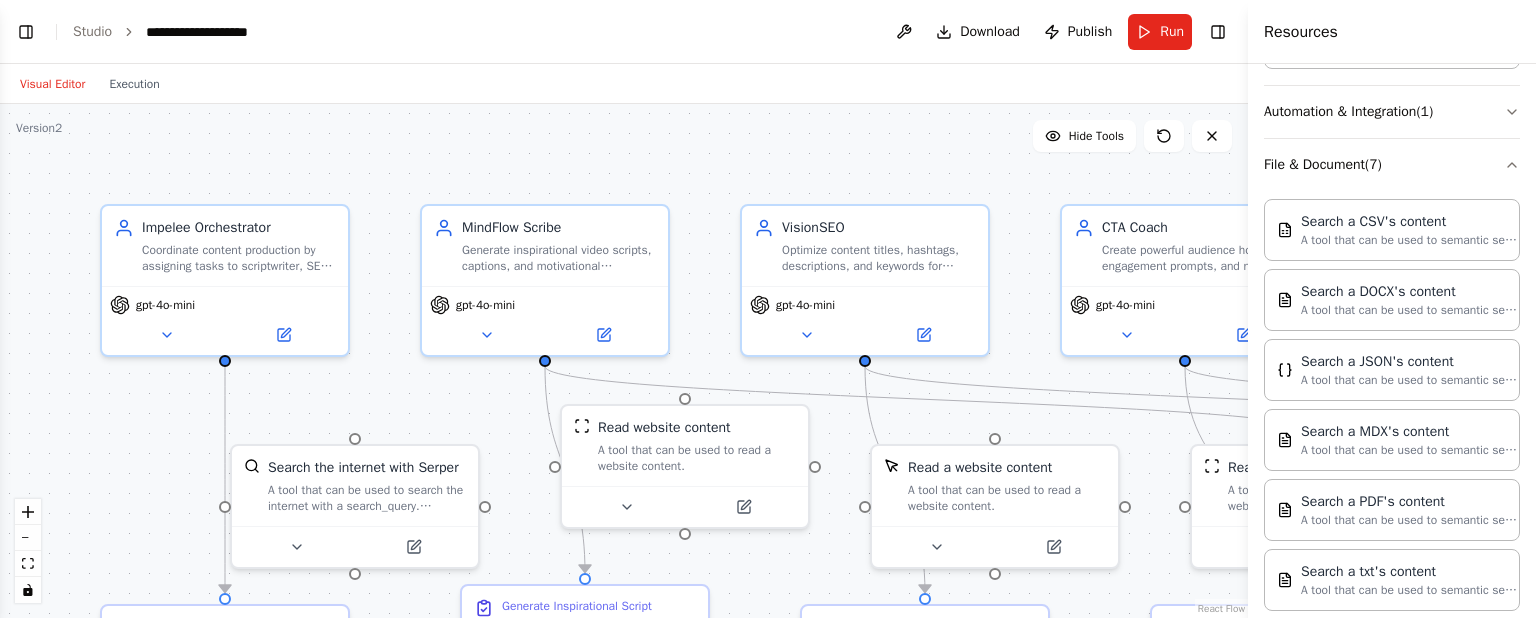 scroll, scrollTop: 617, scrollLeft: 0, axis: vertical 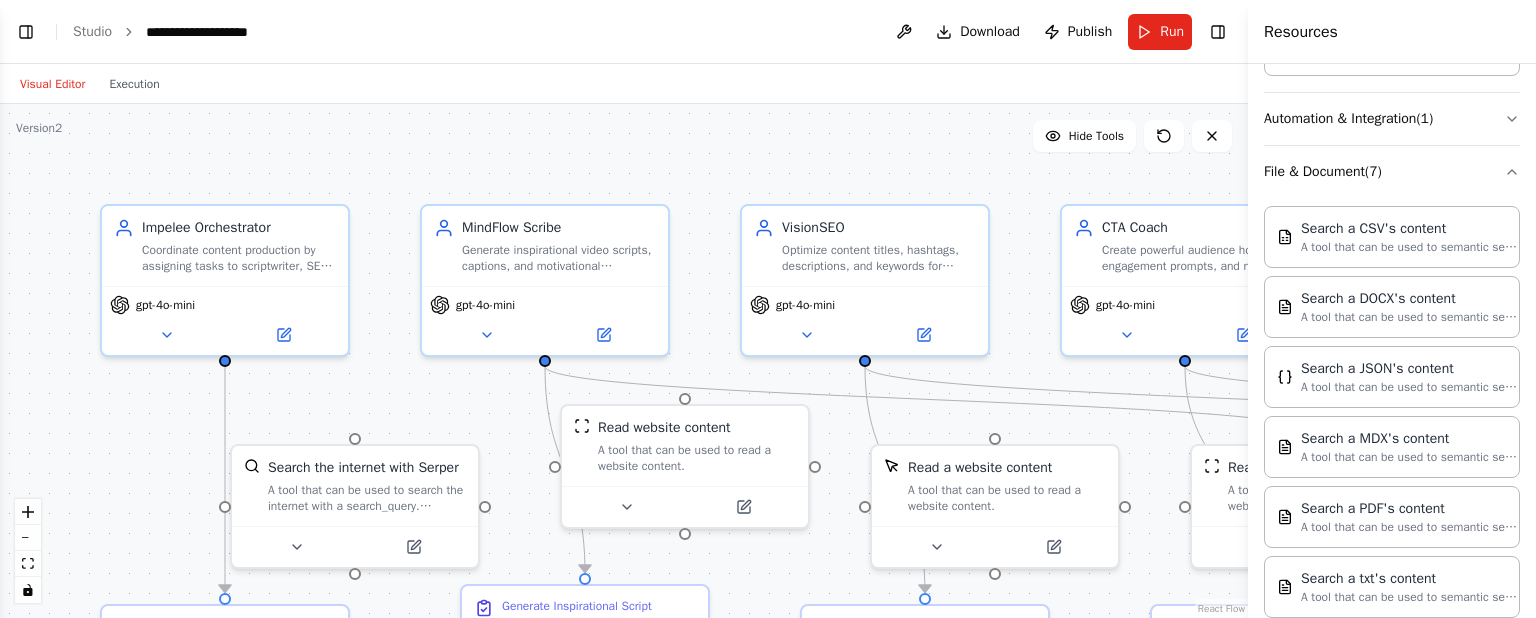 click on "Visual Editor Execution" at bounding box center [90, 84] 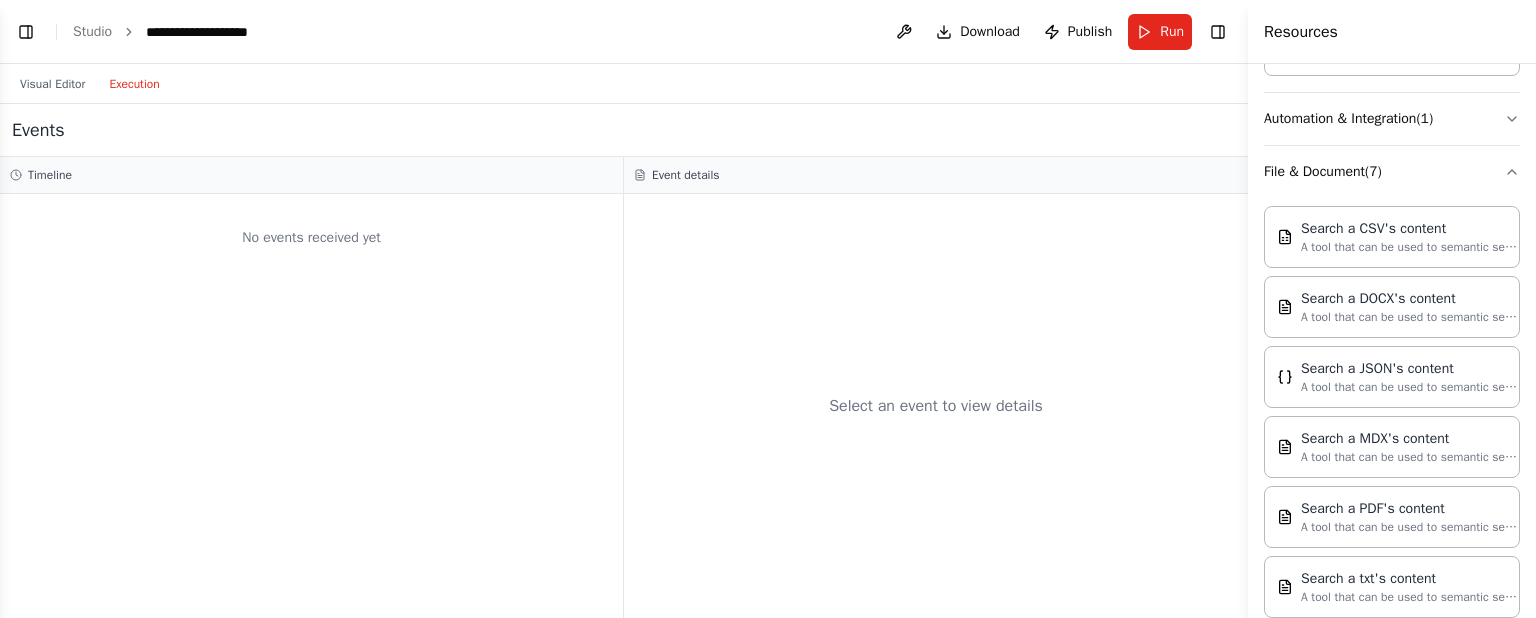 click on "Execution" at bounding box center (134, 84) 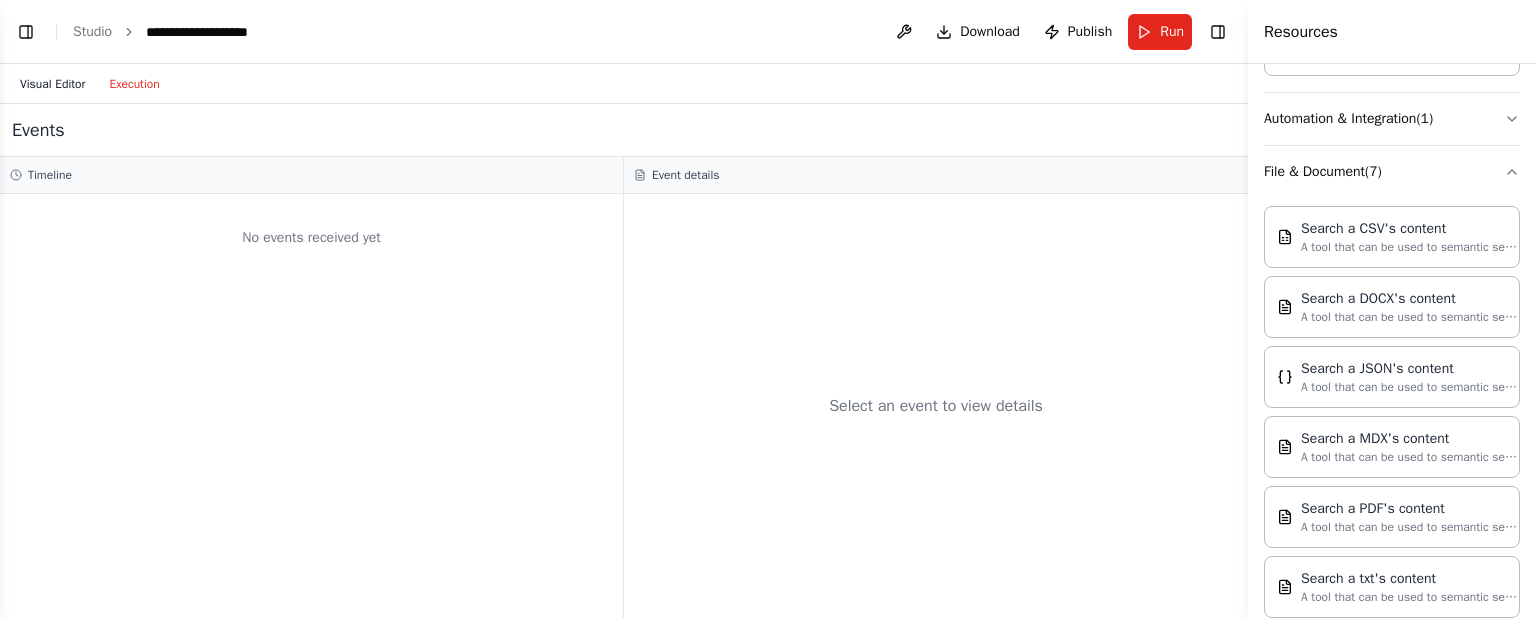 click on "Visual Editor" at bounding box center (52, 84) 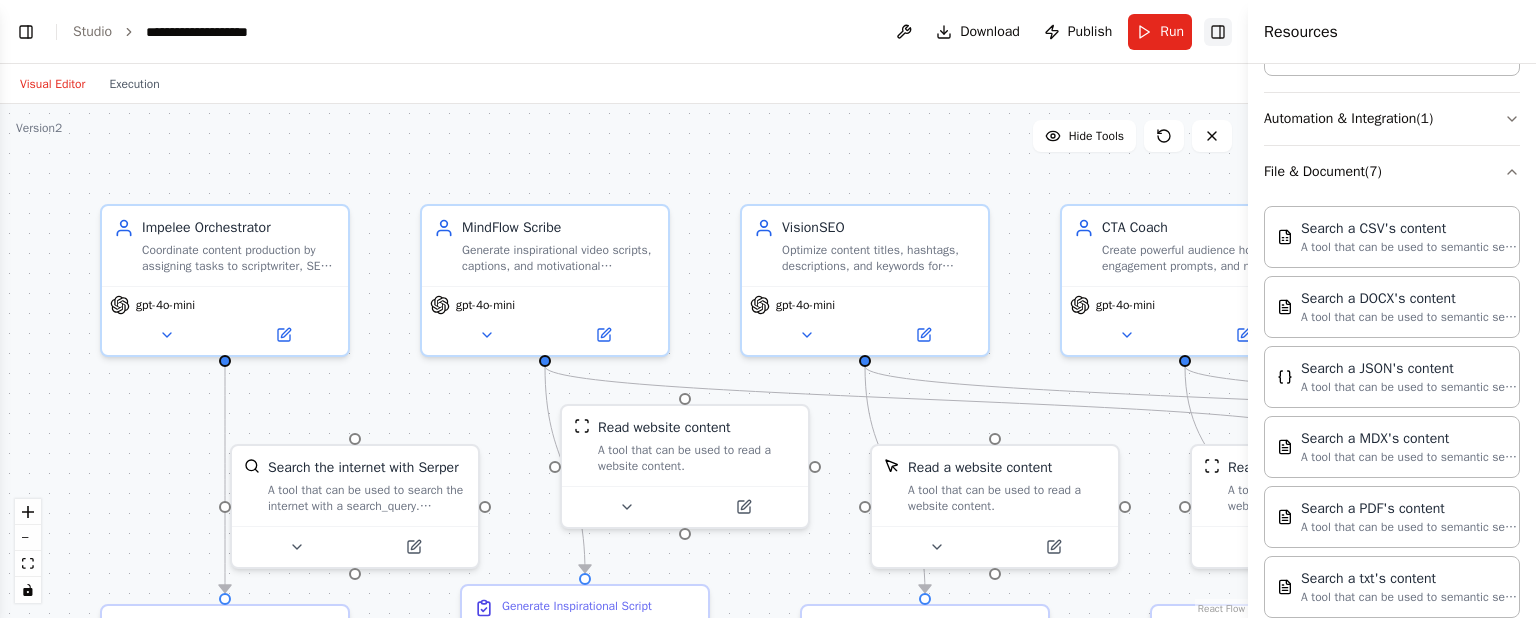 click on "Toggle Right Sidebar" at bounding box center [1218, 32] 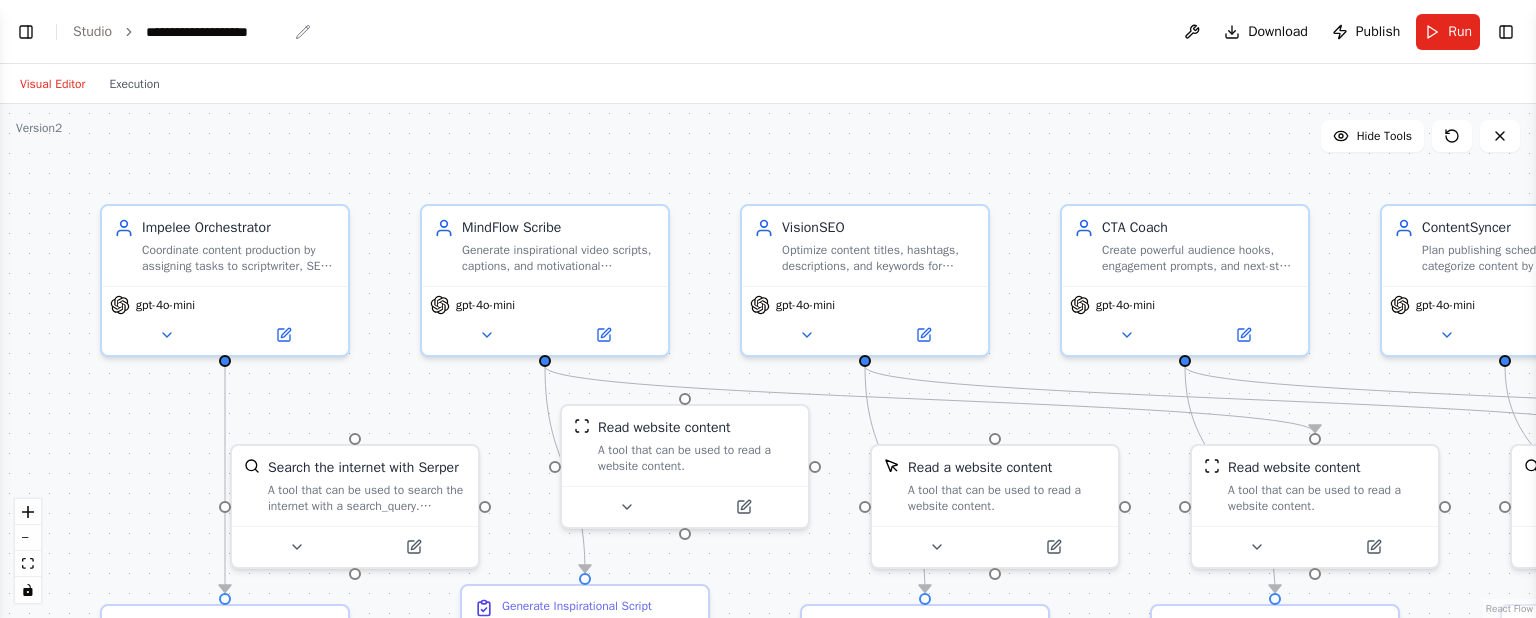 click on "**********" at bounding box center (216, 32) 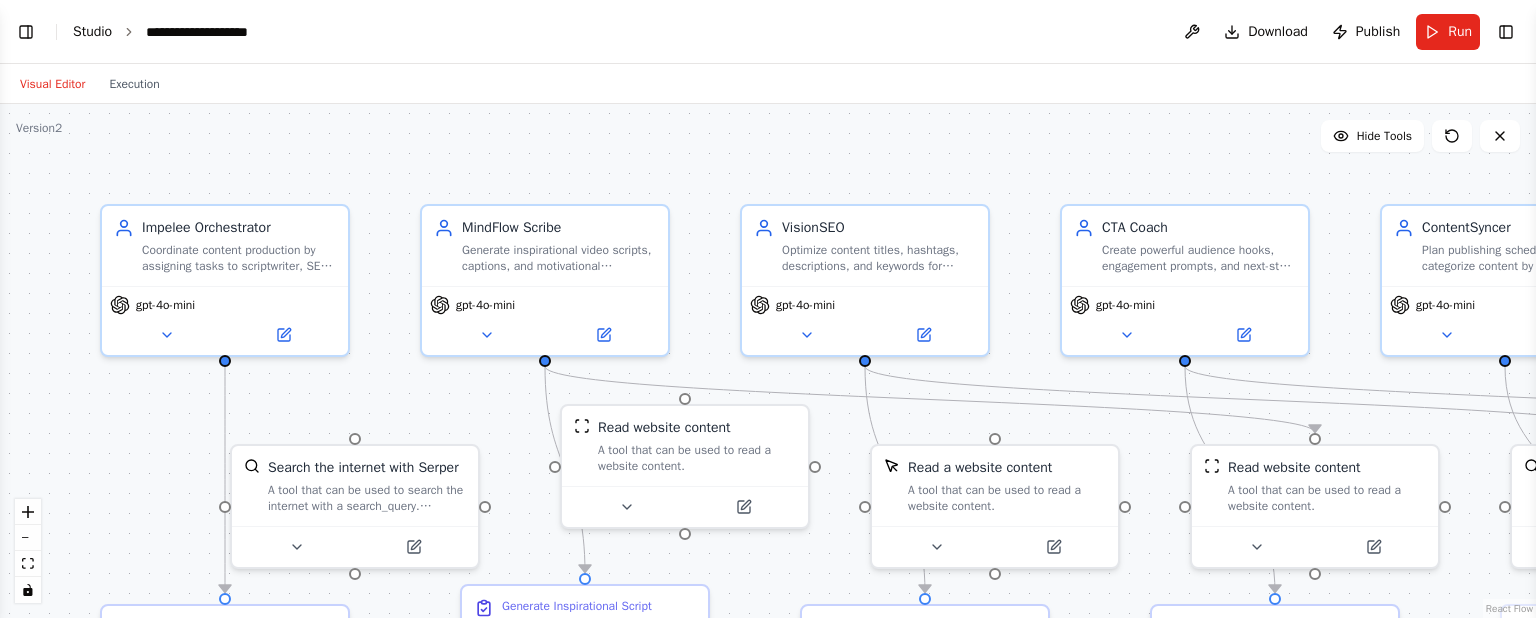 click on "Studio" at bounding box center [92, 31] 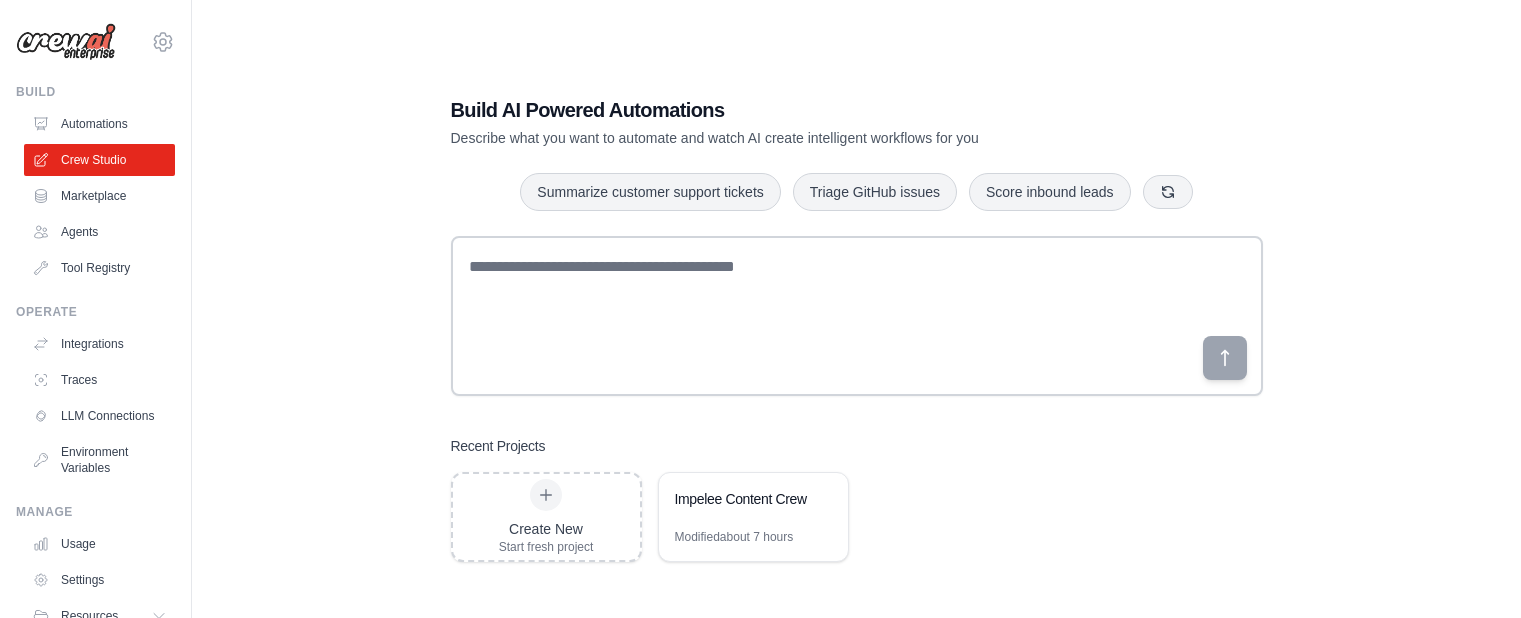 scroll, scrollTop: 0, scrollLeft: 0, axis: both 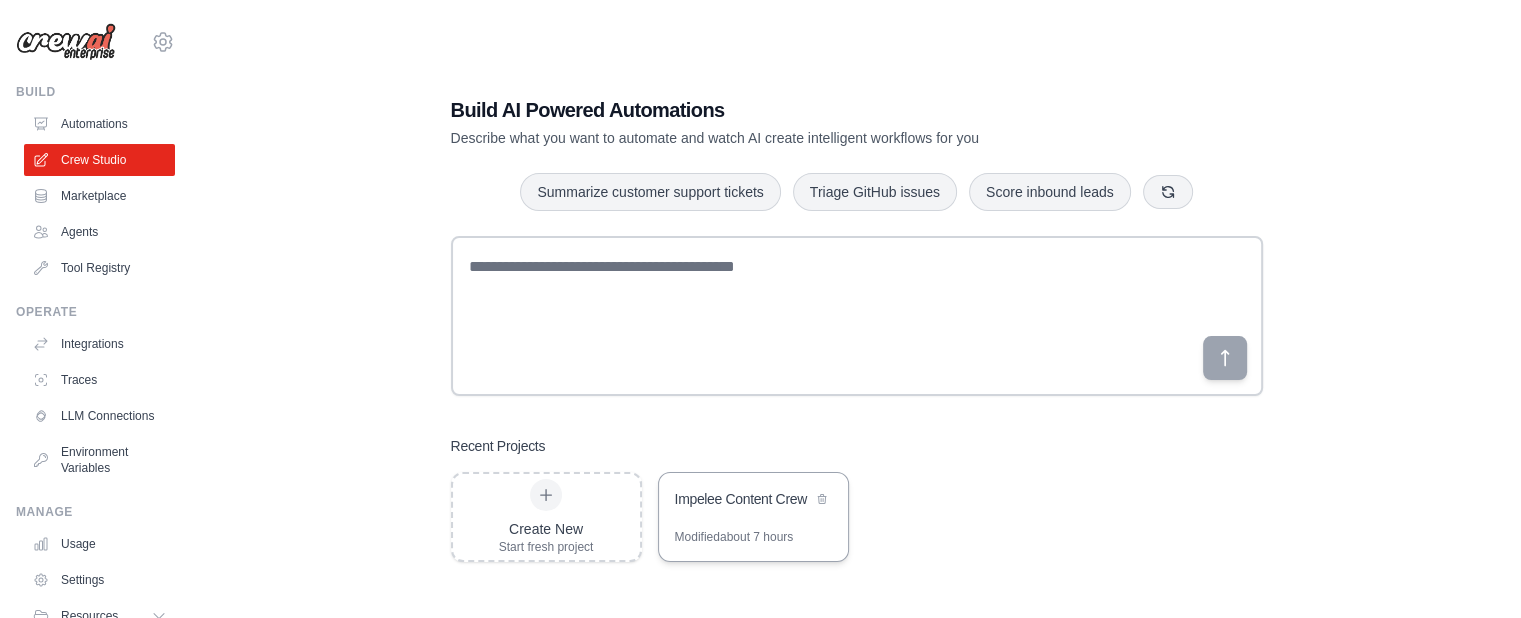 click on "Impelee Content Crew" at bounding box center [753, 501] 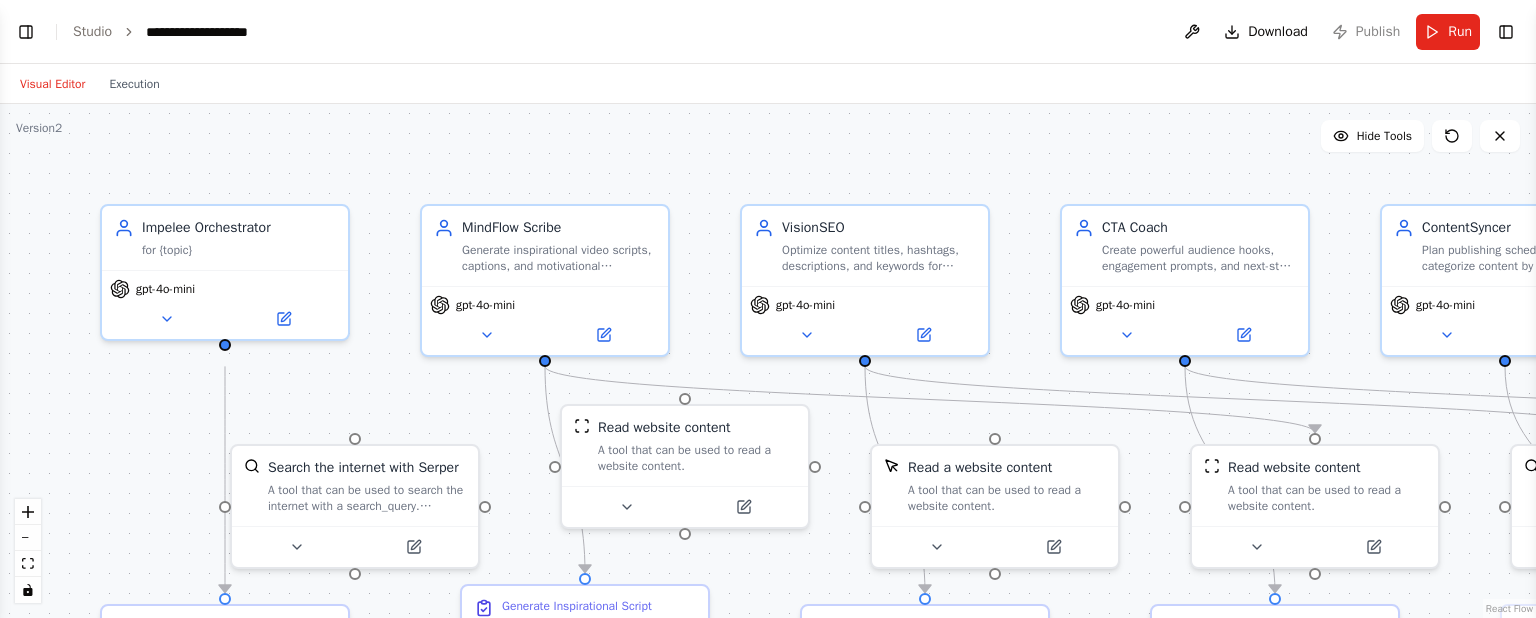 scroll, scrollTop: 0, scrollLeft: 0, axis: both 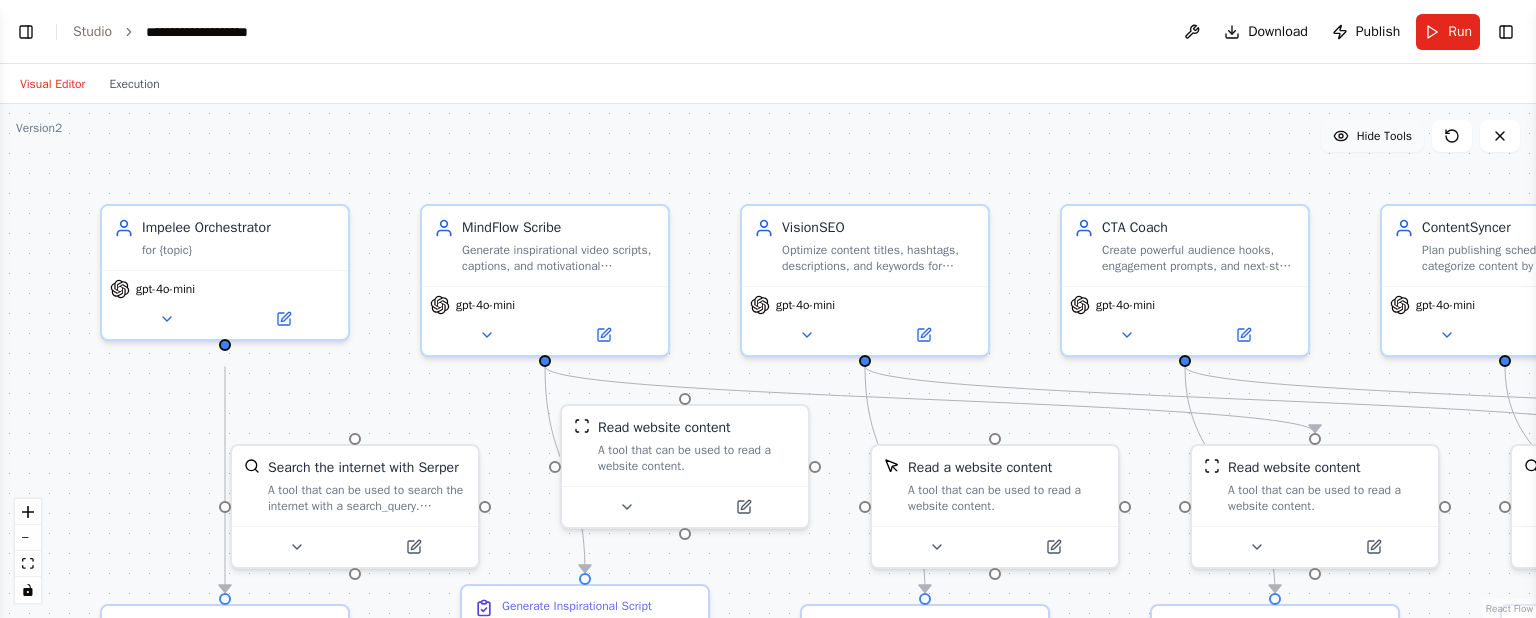 click on "Hide Tools" at bounding box center (1384, 136) 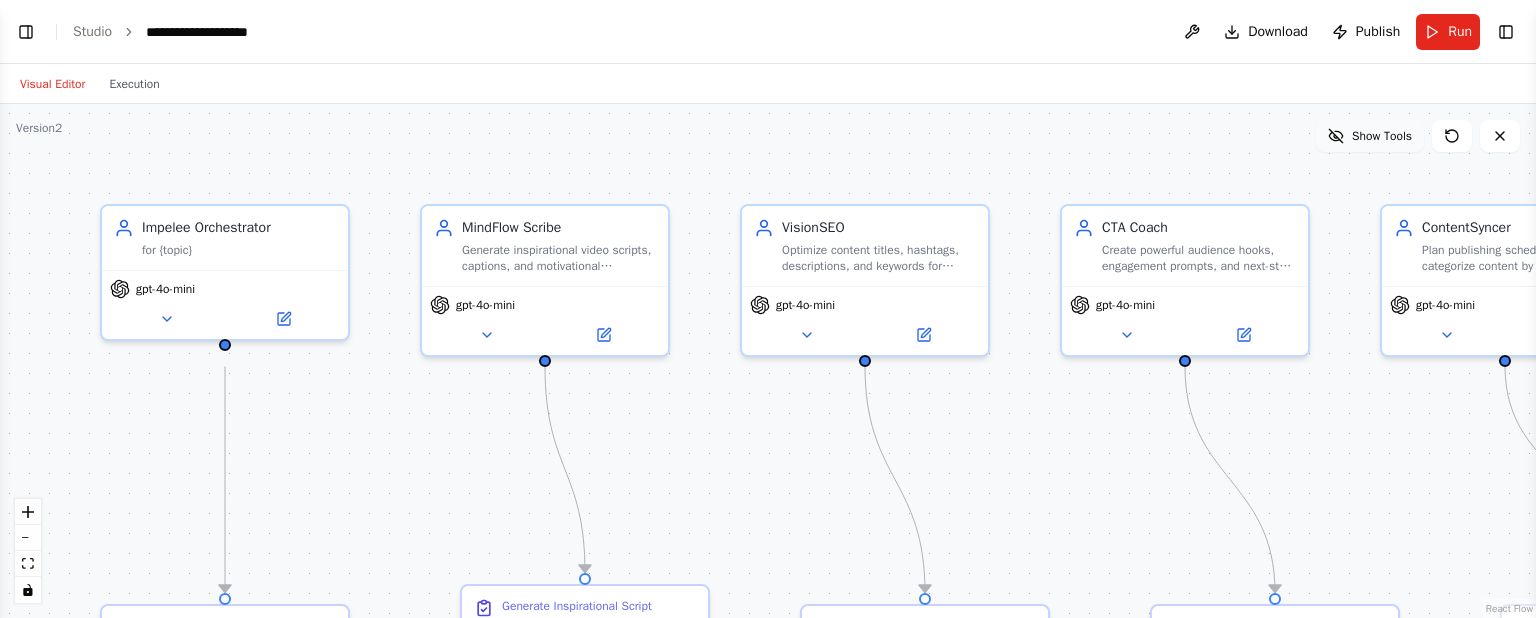 click on "Show Tools" at bounding box center (1382, 136) 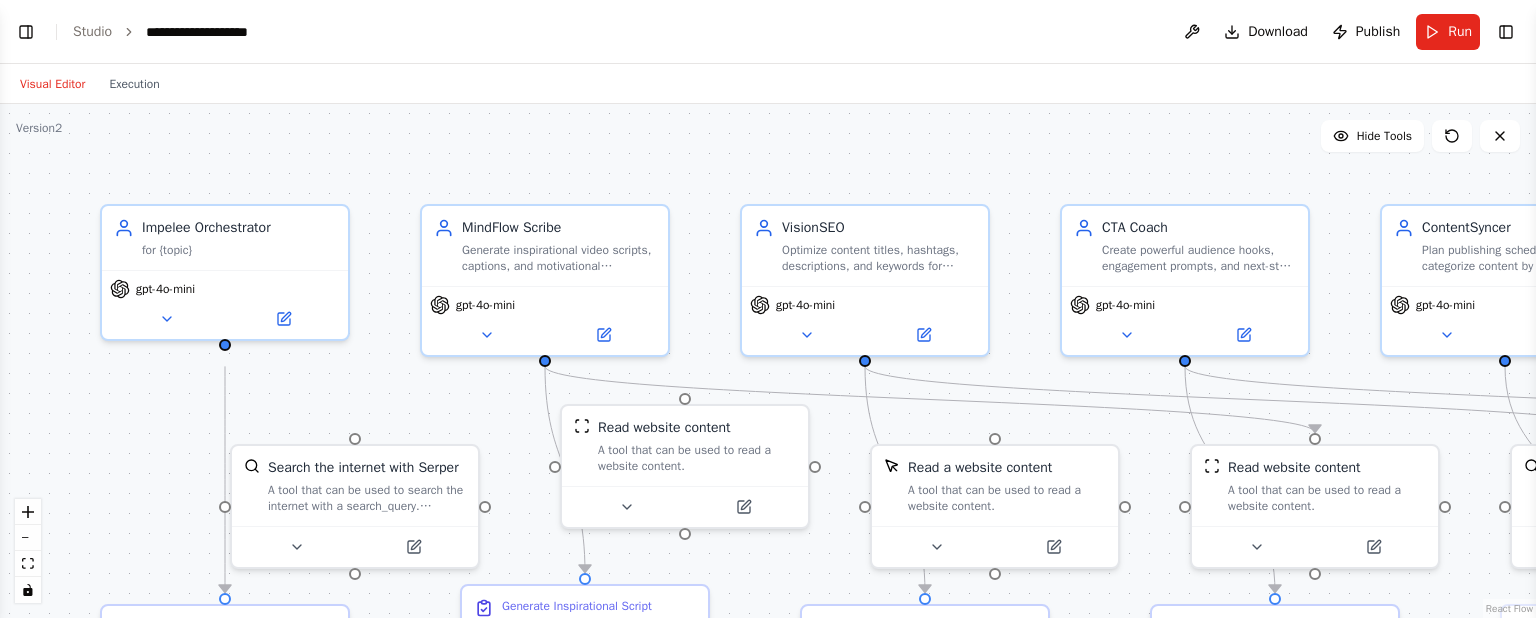 click on "**********" at bounding box center [768, 32] 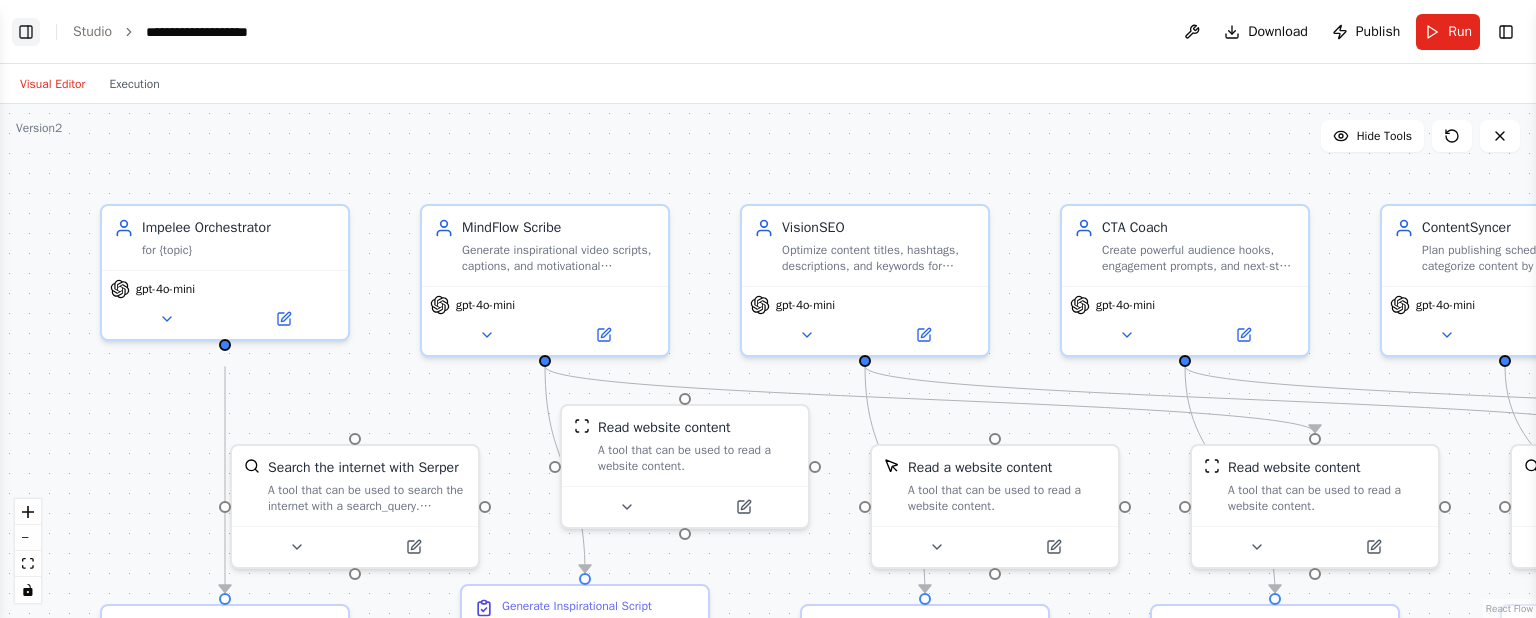 click on "Toggle Left Sidebar" at bounding box center (26, 32) 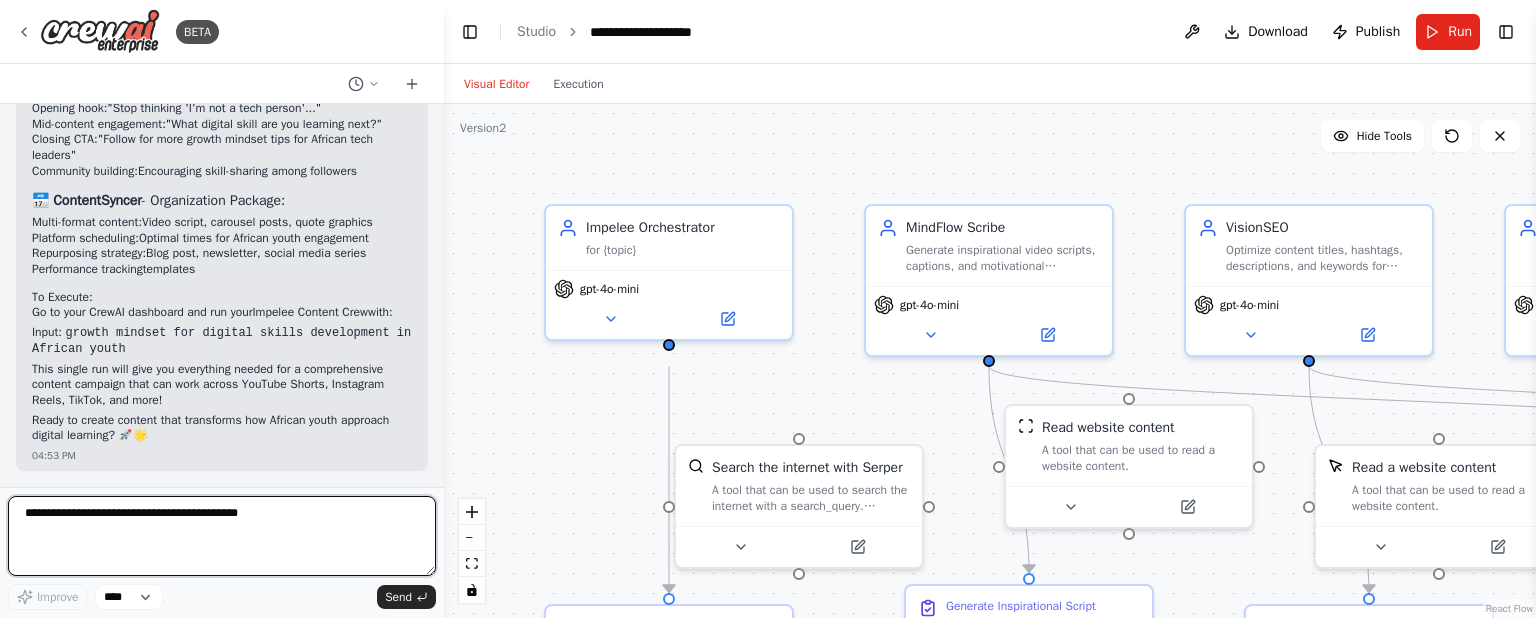 click at bounding box center [222, 536] 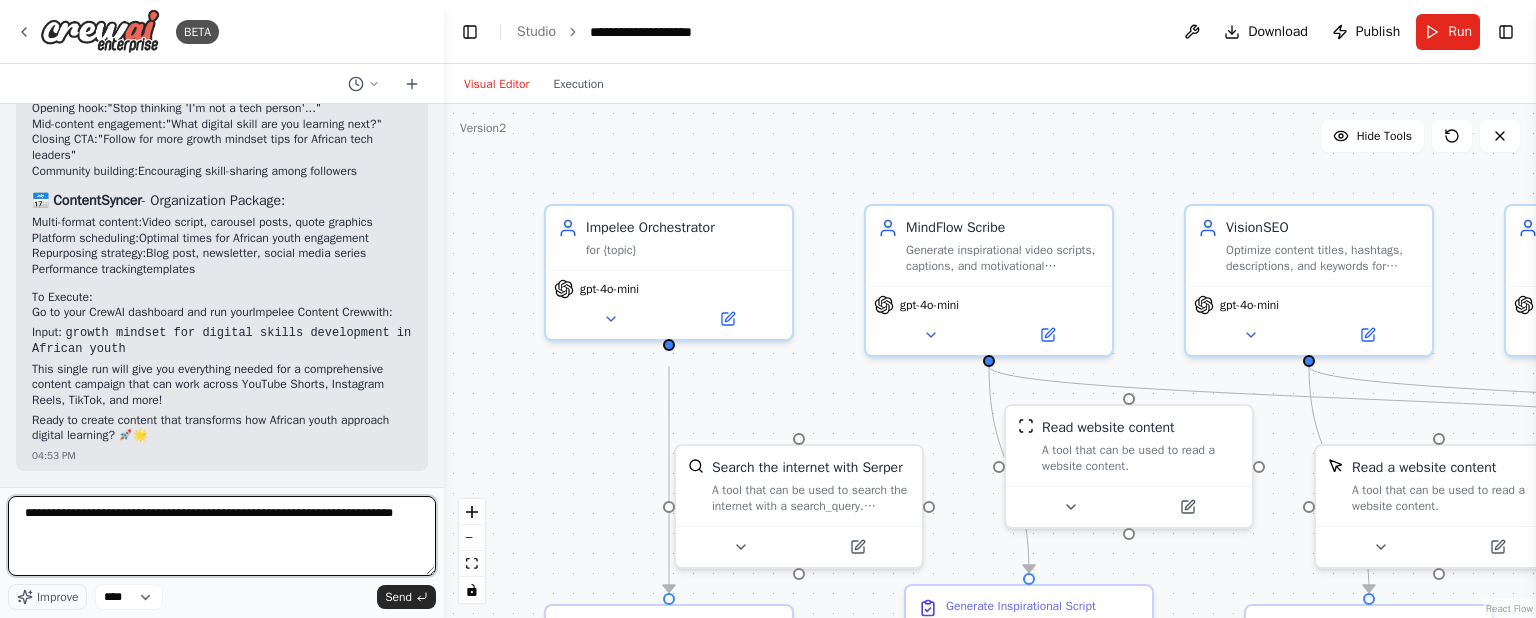 type on "**********" 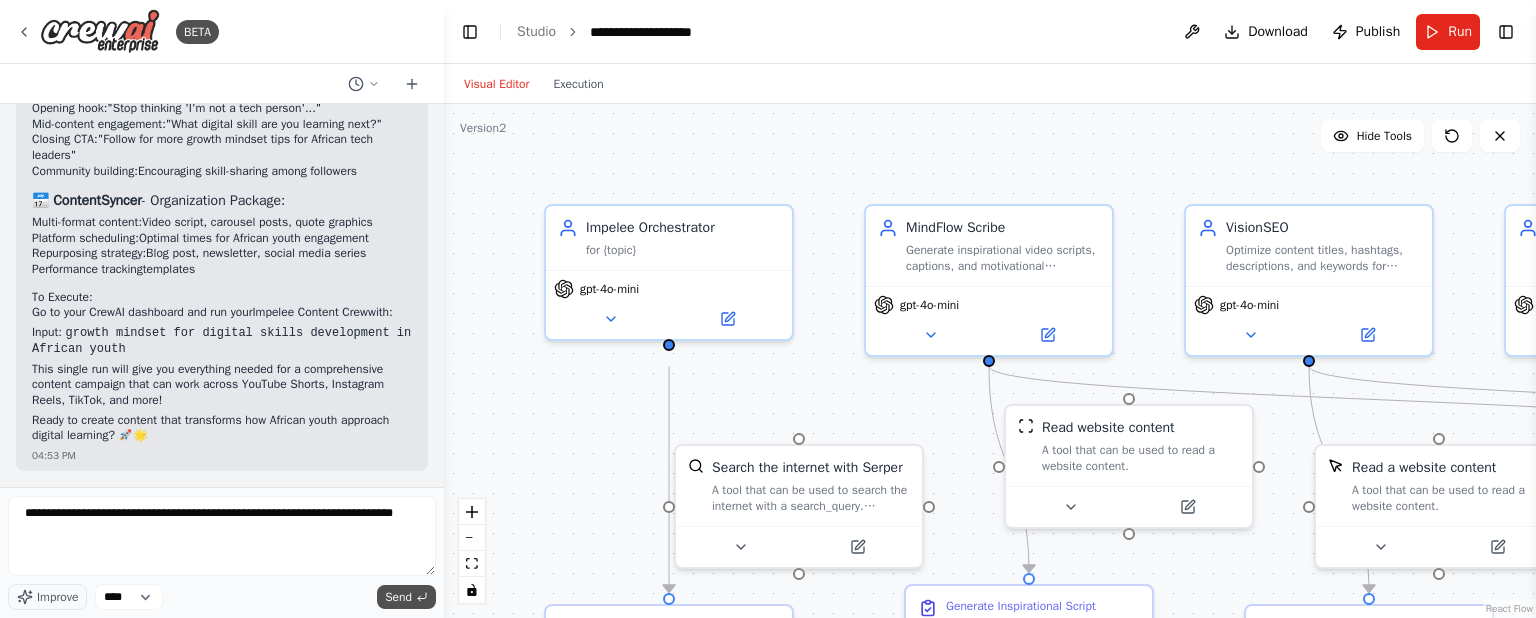 drag, startPoint x: 402, startPoint y: 582, endPoint x: 397, endPoint y: 604, distance: 22.561028 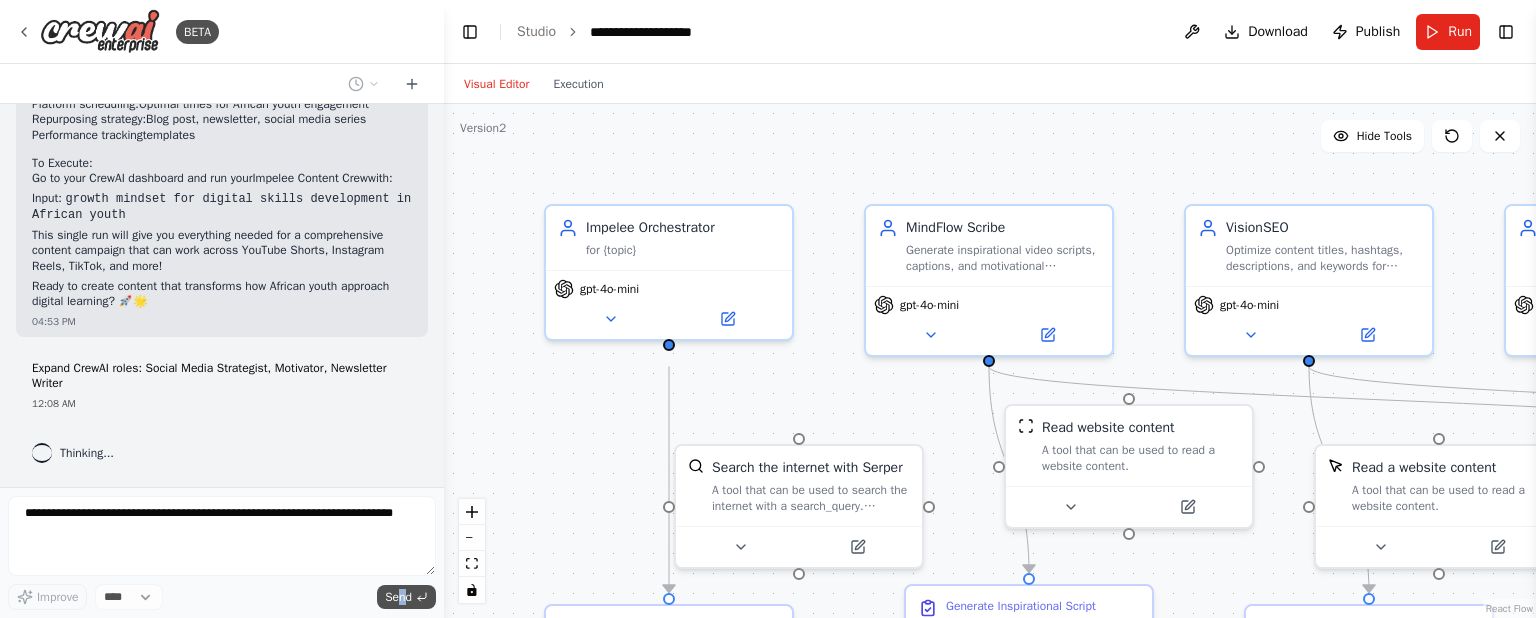 scroll, scrollTop: 10008, scrollLeft: 0, axis: vertical 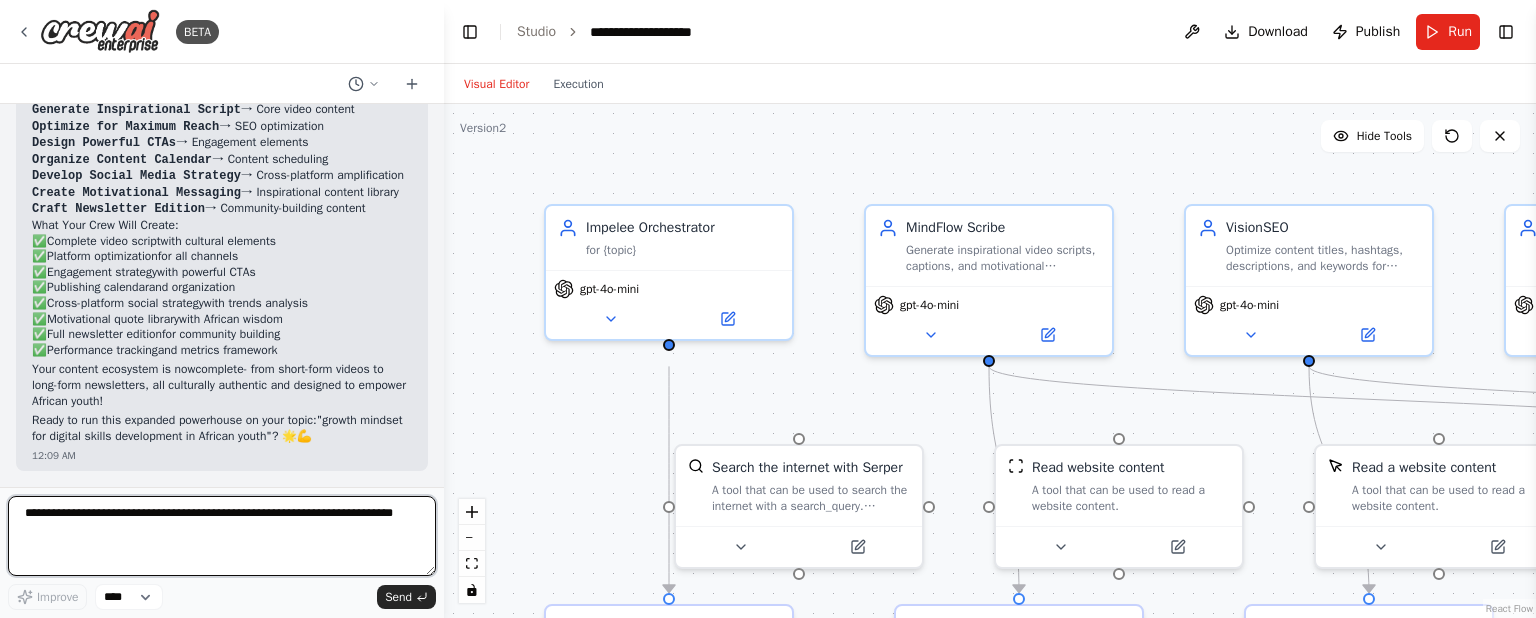 click on "**********" at bounding box center [222, 536] 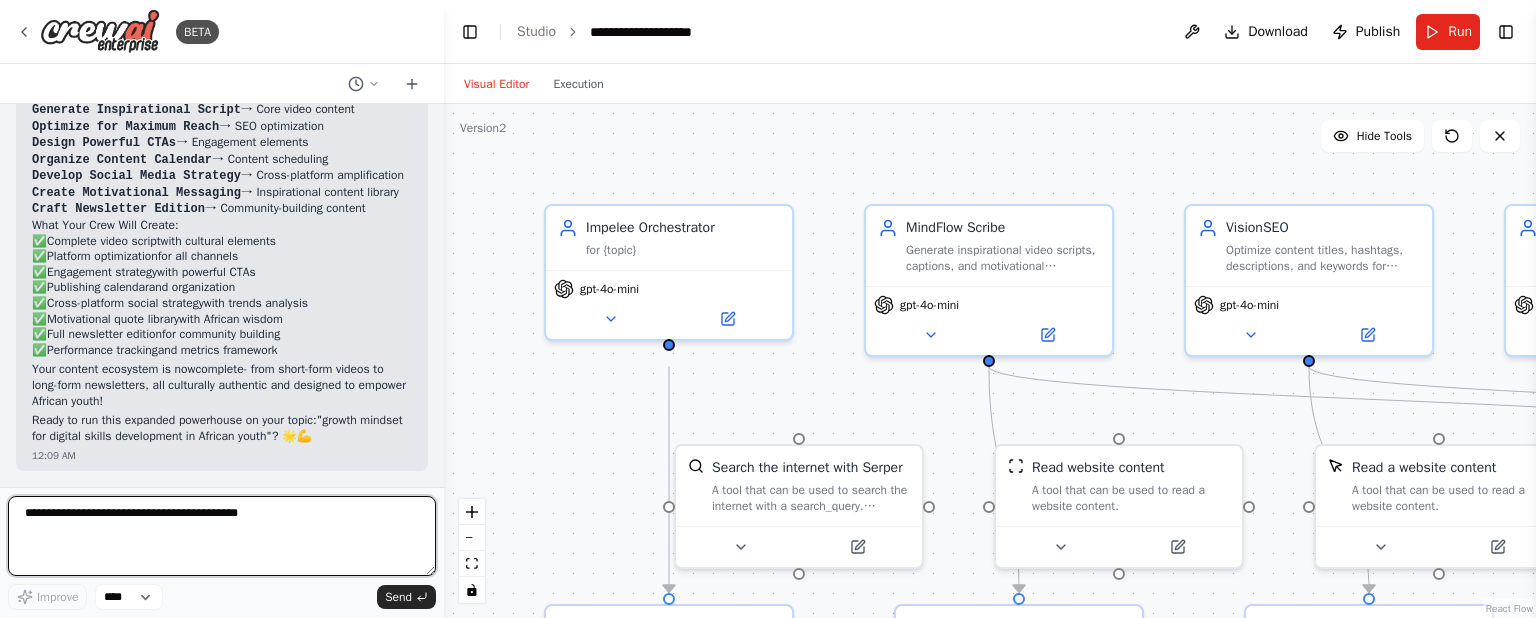 paste on "**********" 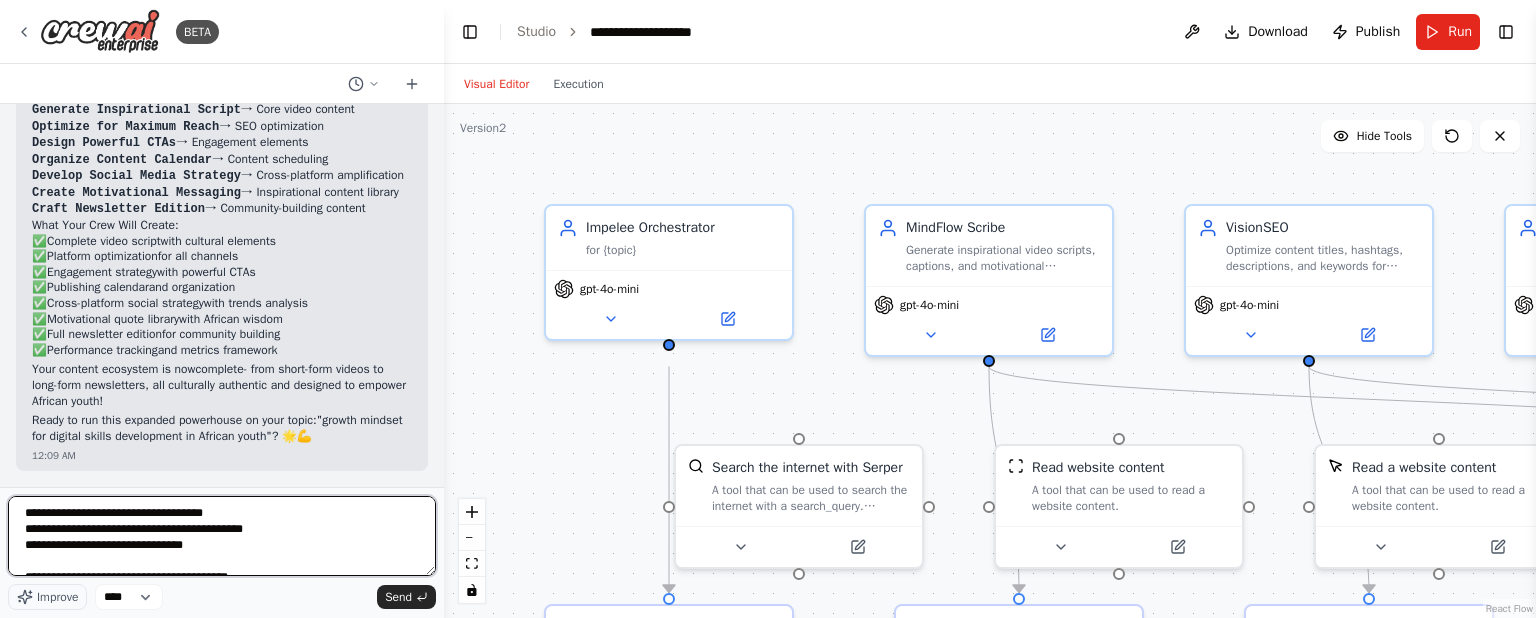 scroll, scrollTop: 1177, scrollLeft: 0, axis: vertical 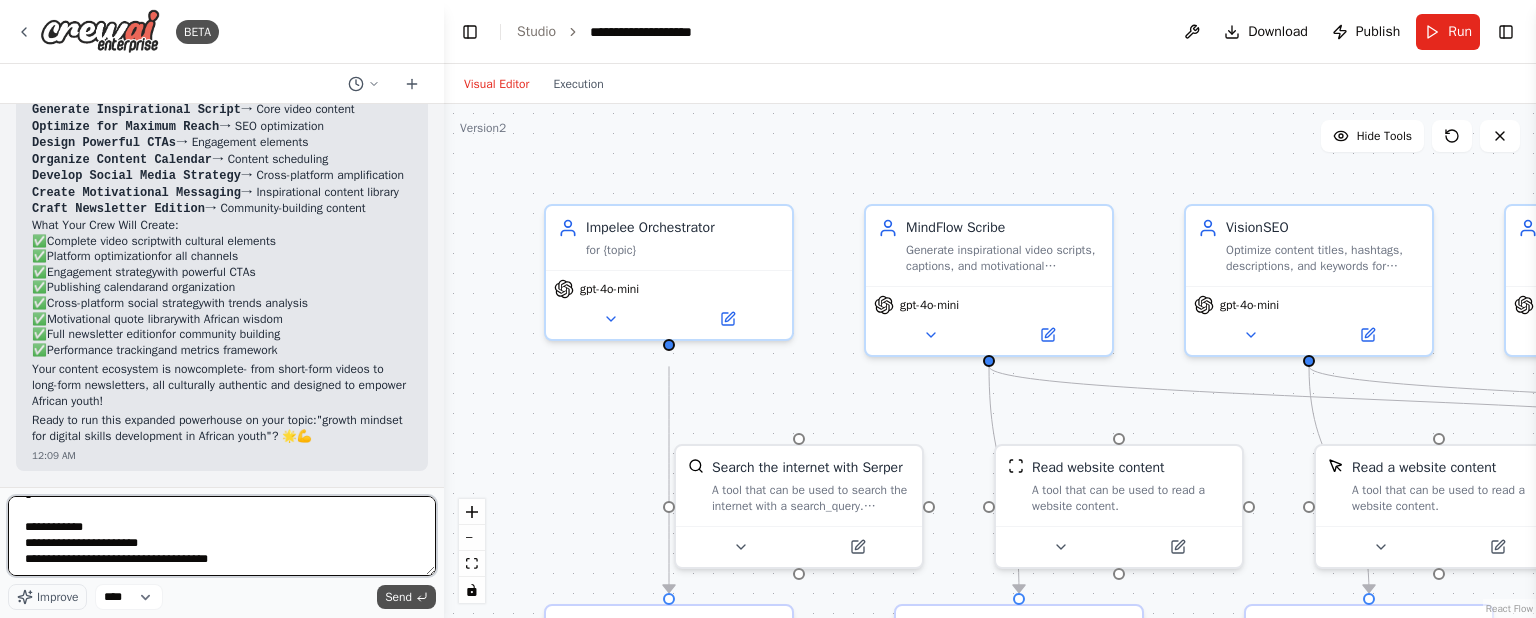 type on "**********" 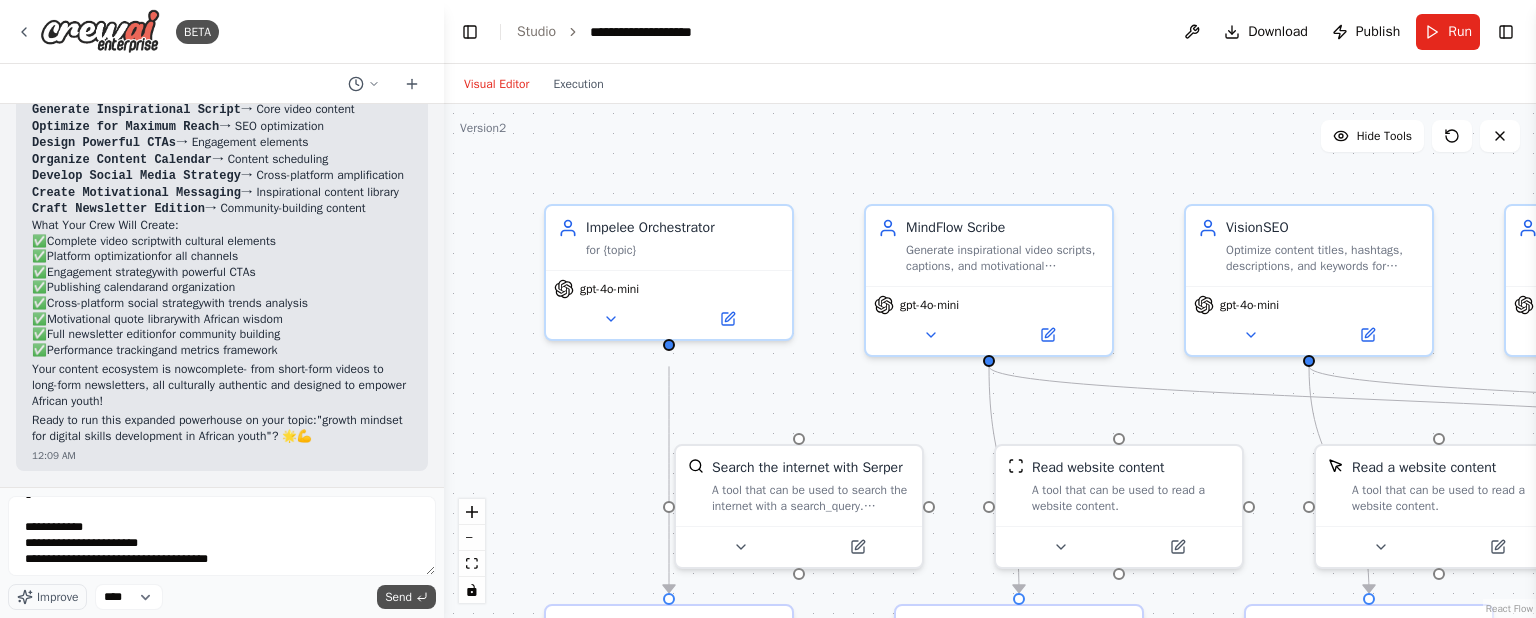 click on "Send" at bounding box center (398, 597) 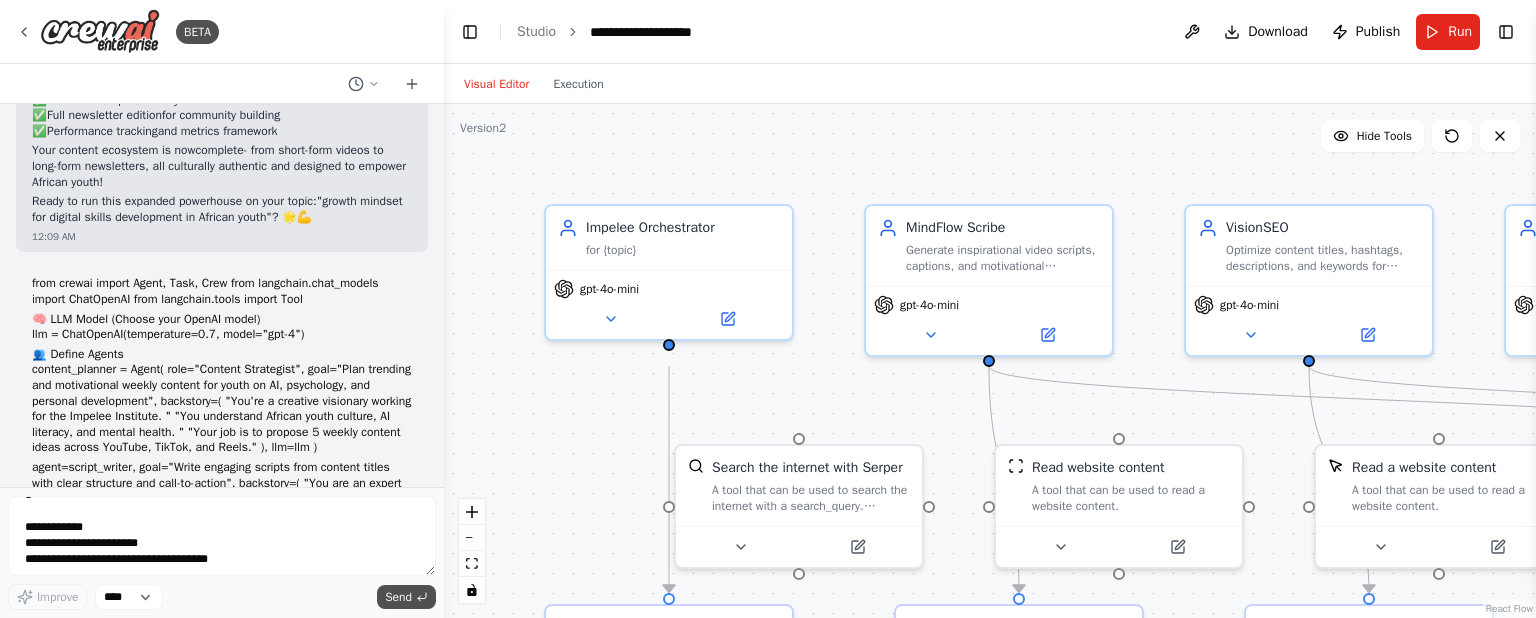scroll, scrollTop: 11316, scrollLeft: 0, axis: vertical 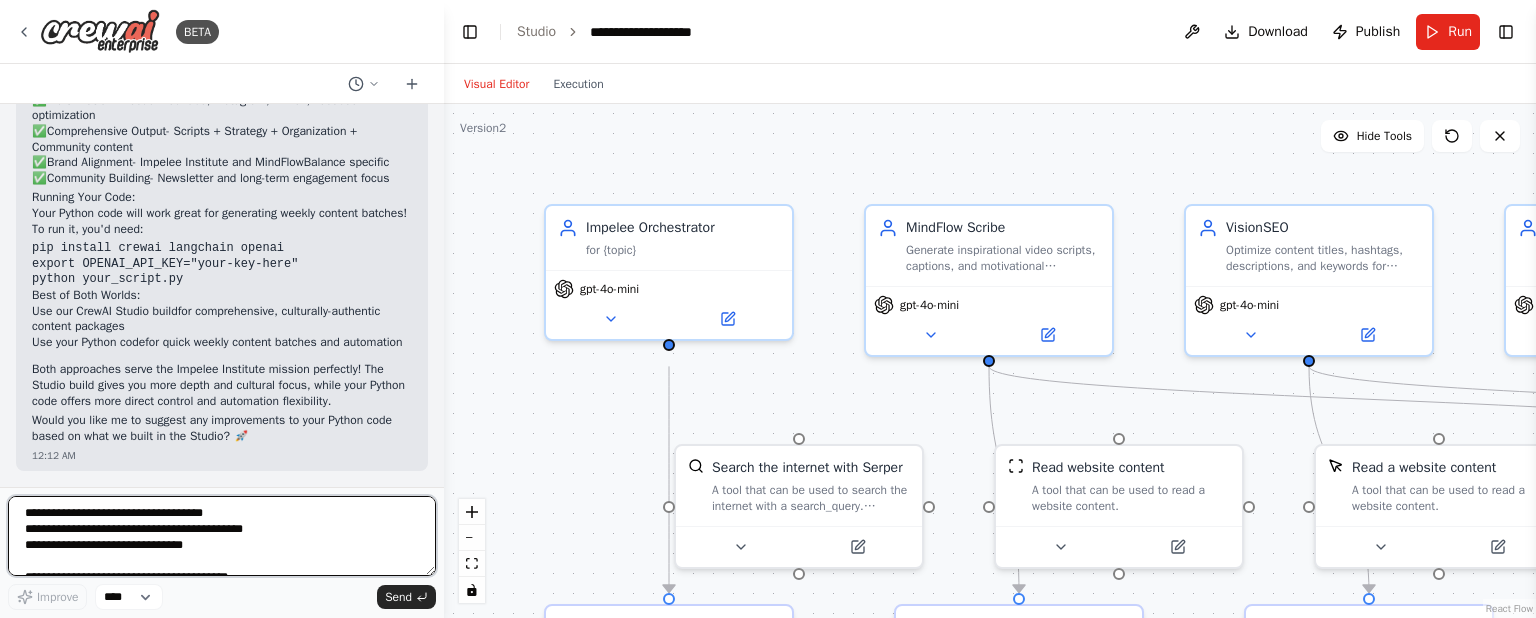 click at bounding box center [222, 536] 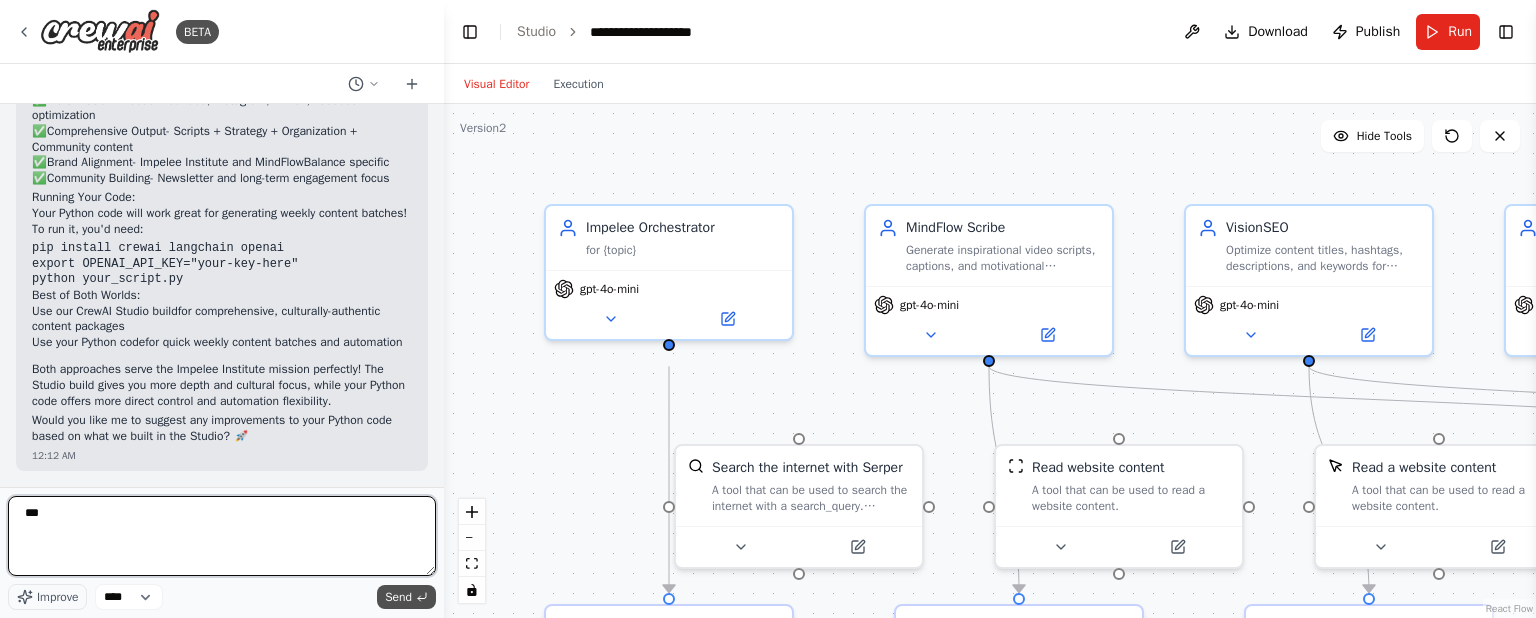 type on "***" 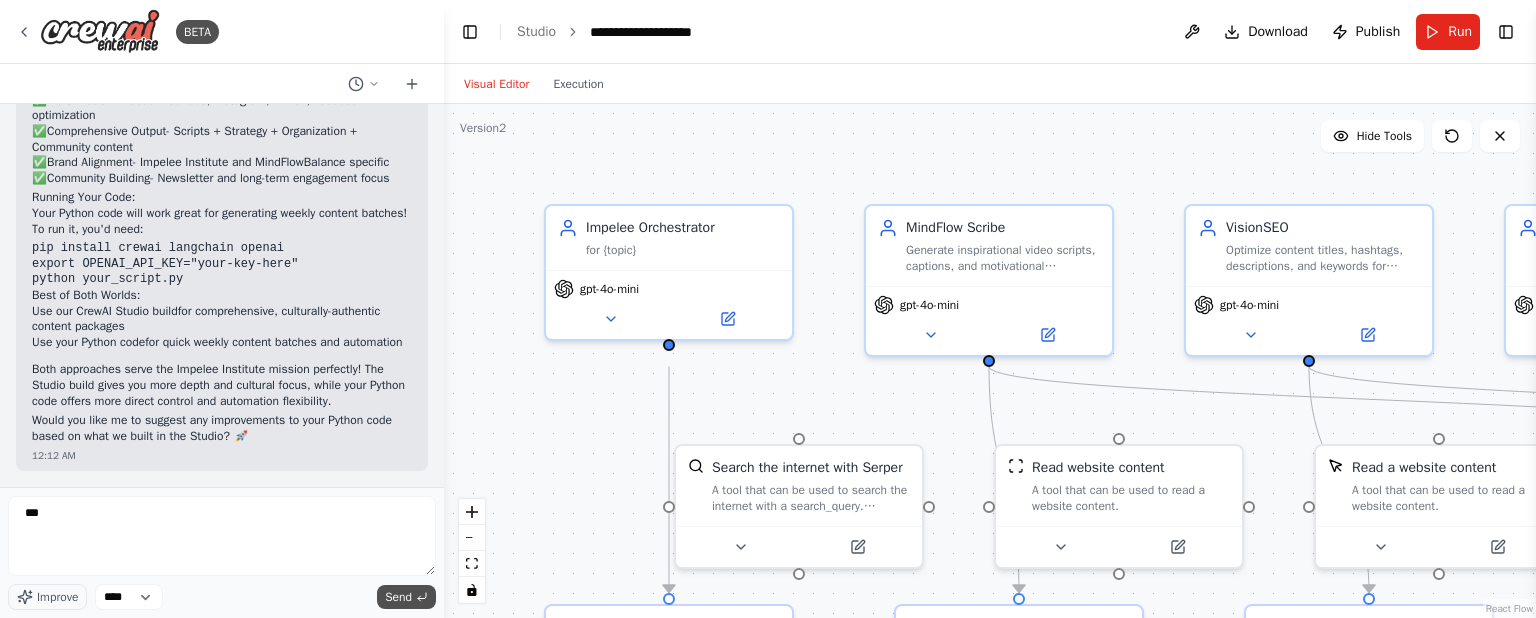 click on "Send" at bounding box center (406, 597) 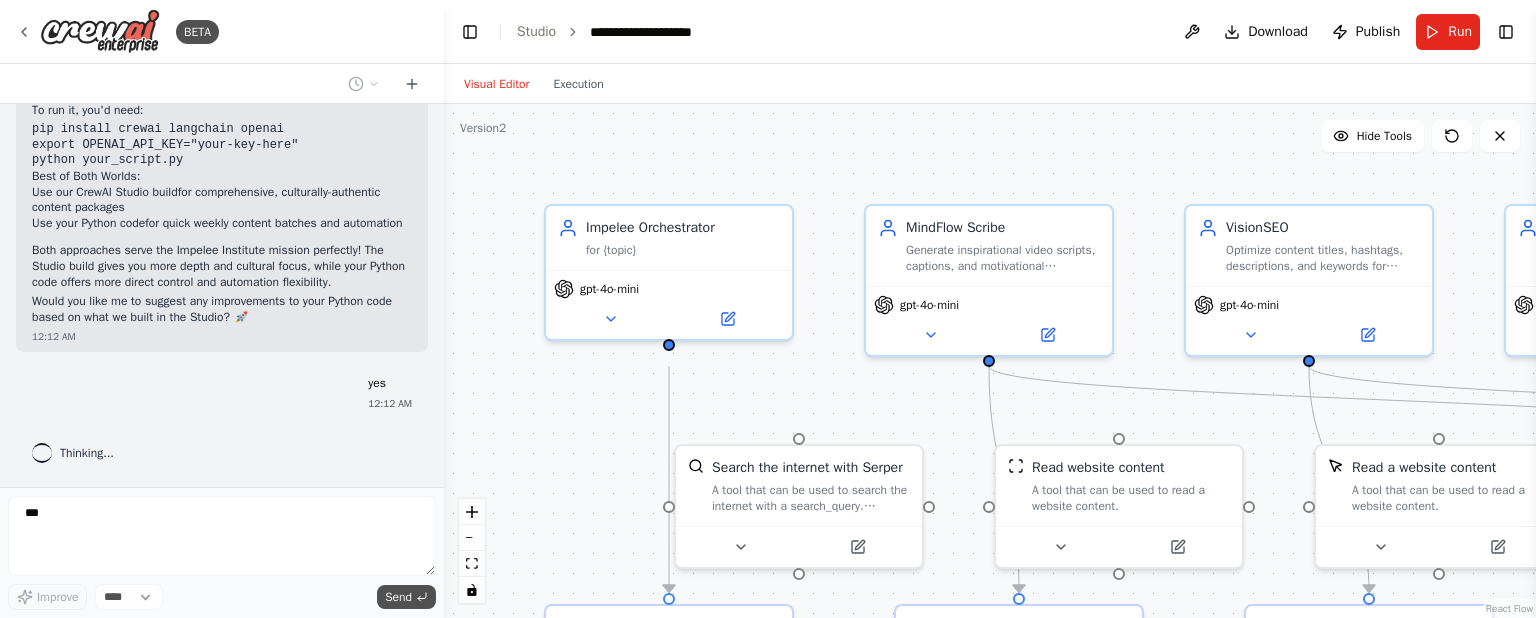 scroll, scrollTop: 12926, scrollLeft: 0, axis: vertical 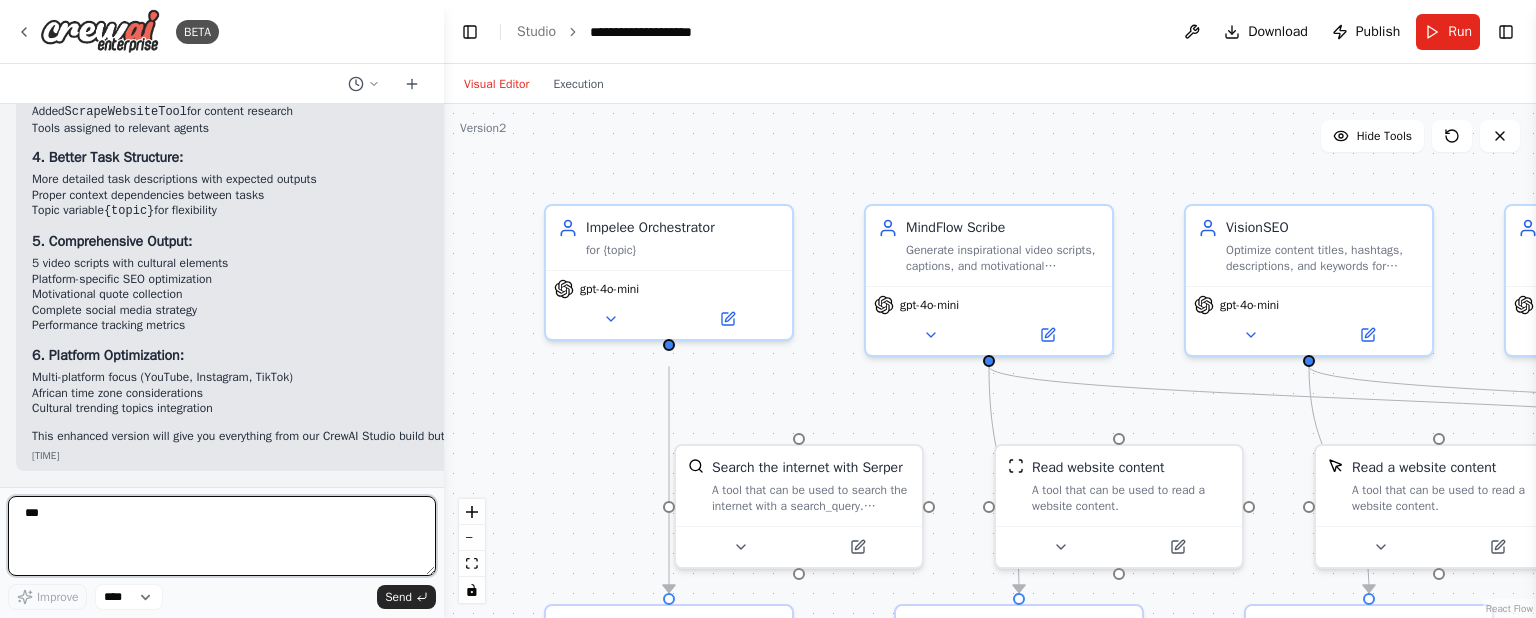 click at bounding box center (440, 309) 